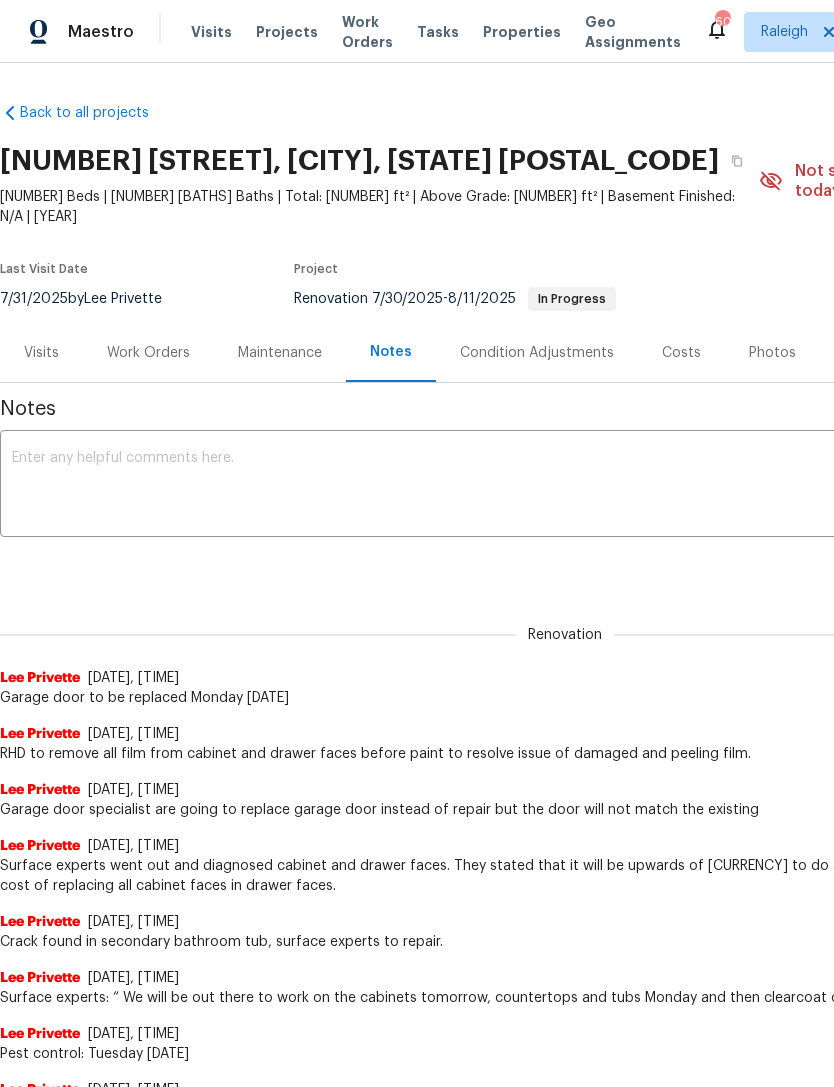 scroll, scrollTop: 0, scrollLeft: 0, axis: both 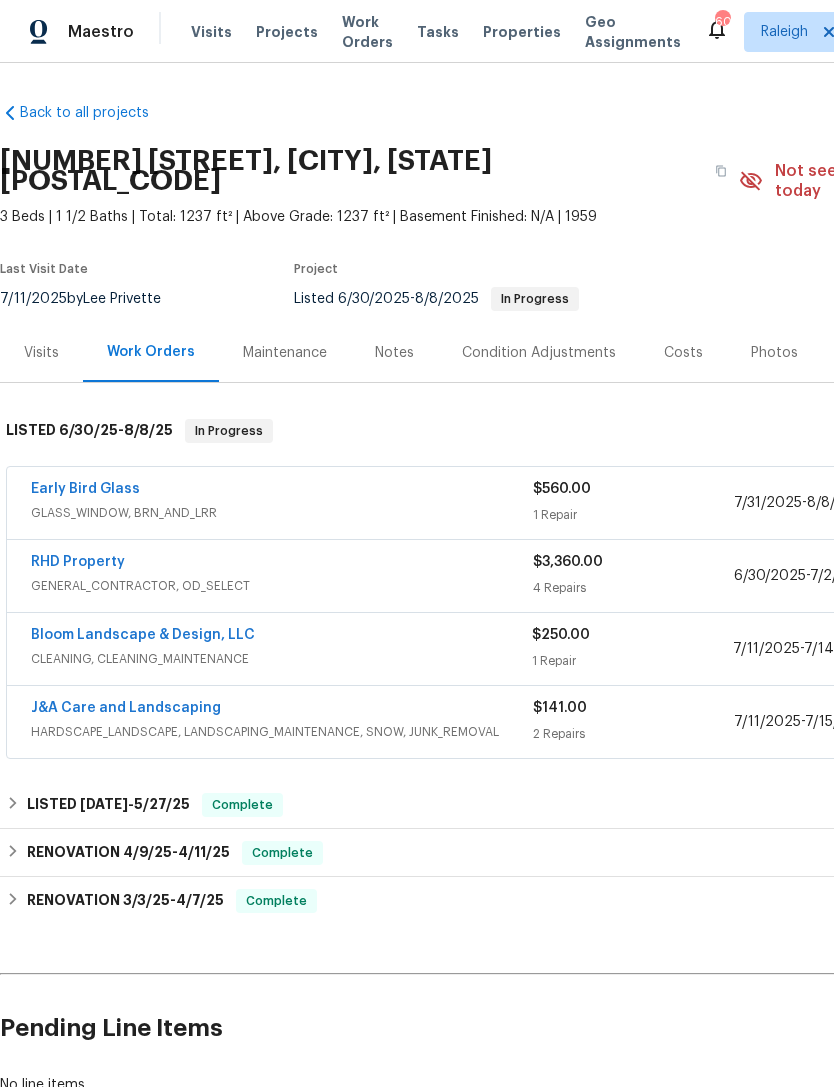 click on "RHD Property GENERAL_CONTRACTOR, OD_SELECT $3,360.00 4 Repairs 6/30/2025  -  7/2/2025 In Progress" at bounding box center (565, 576) 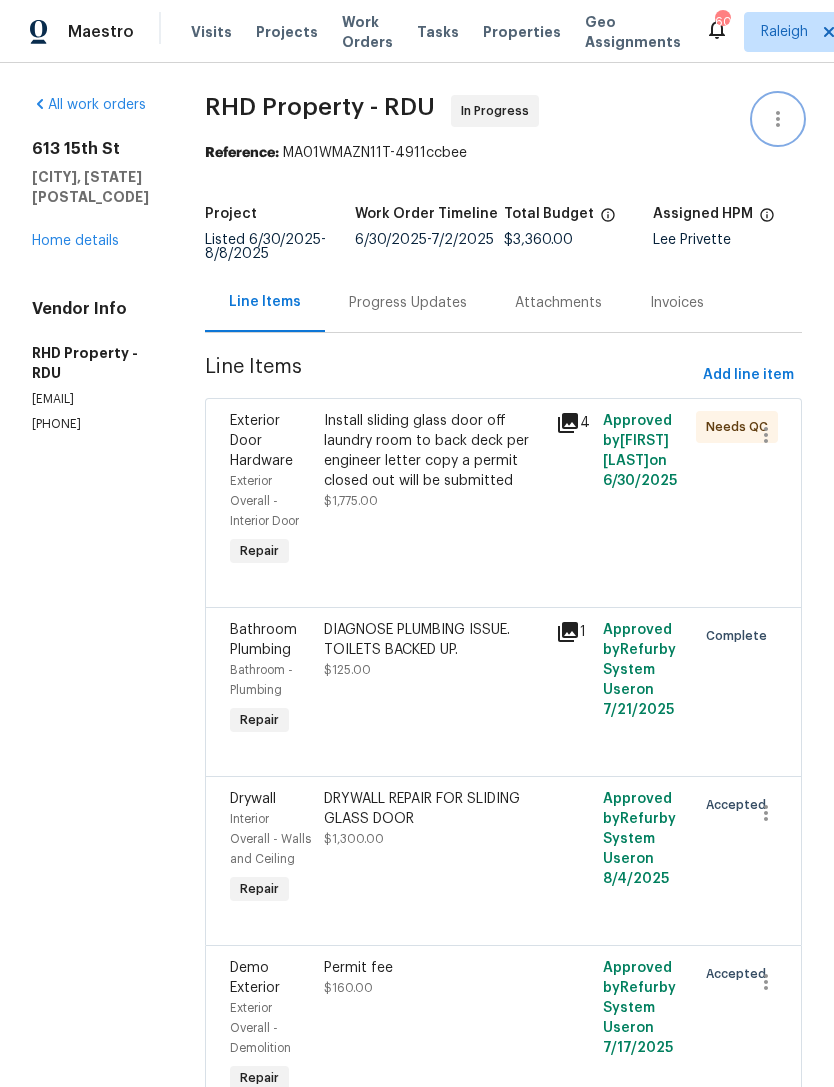 click 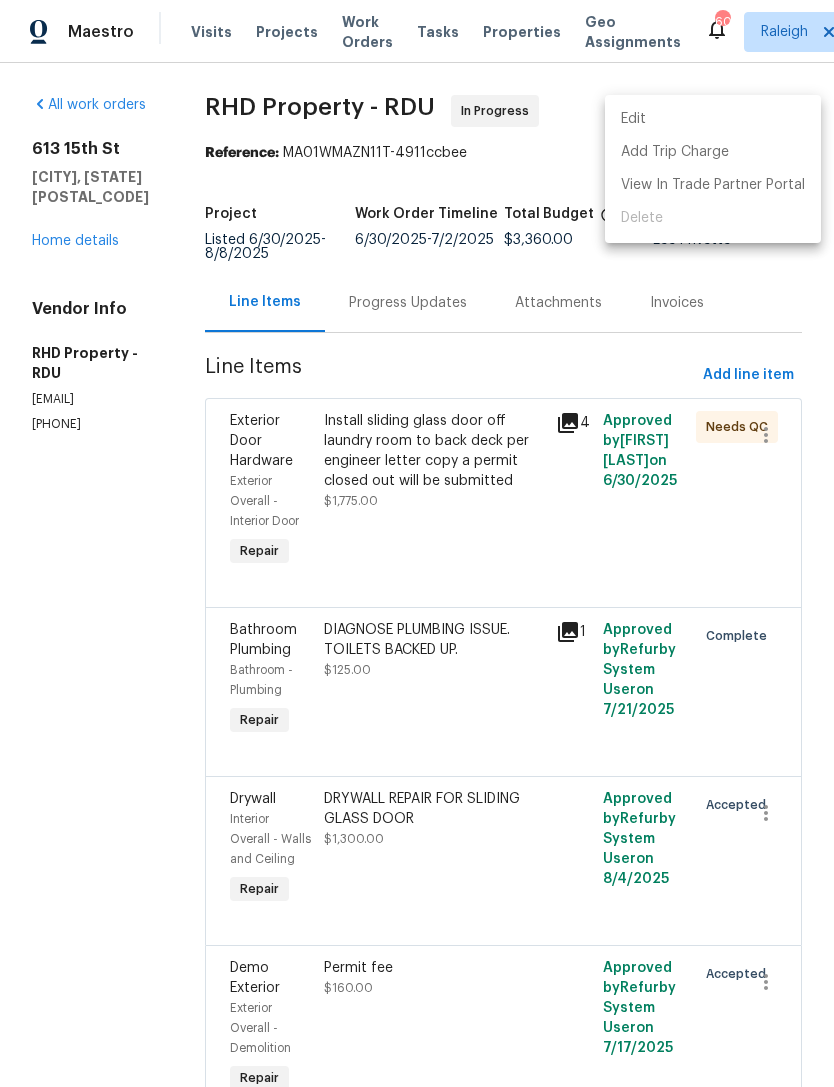 click on "Edit" at bounding box center (713, 119) 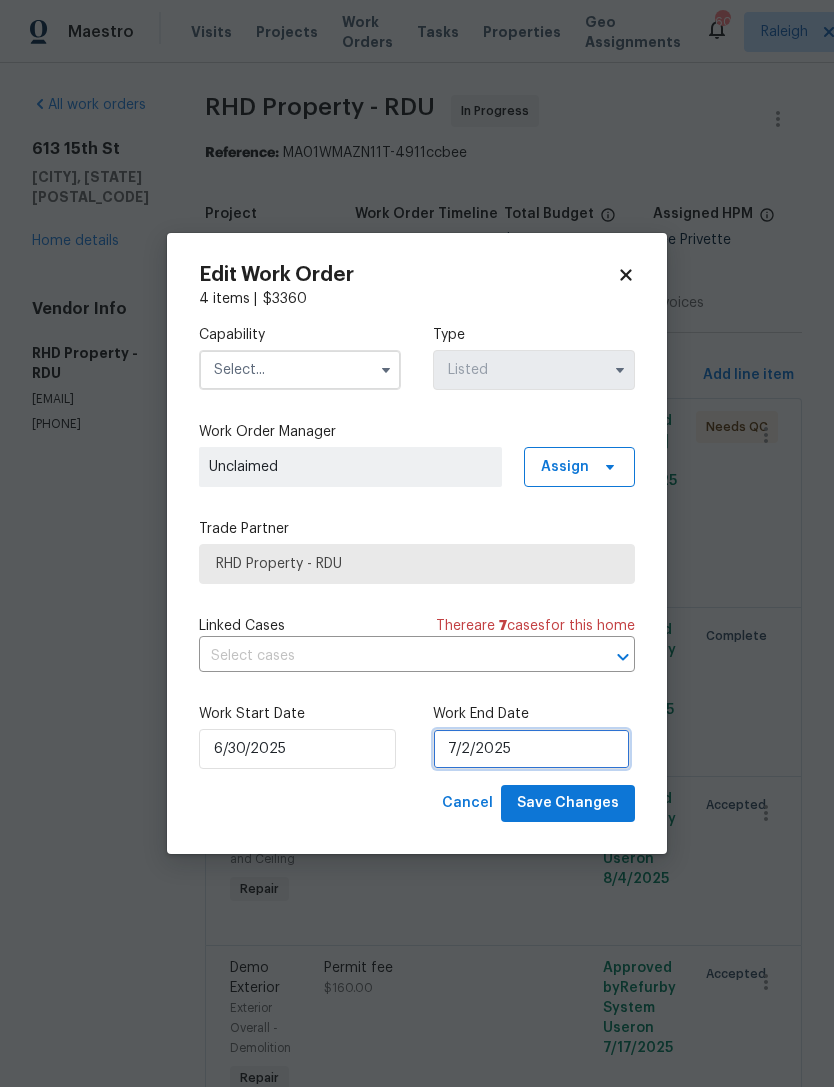 click on "7/2/2025" at bounding box center [531, 749] 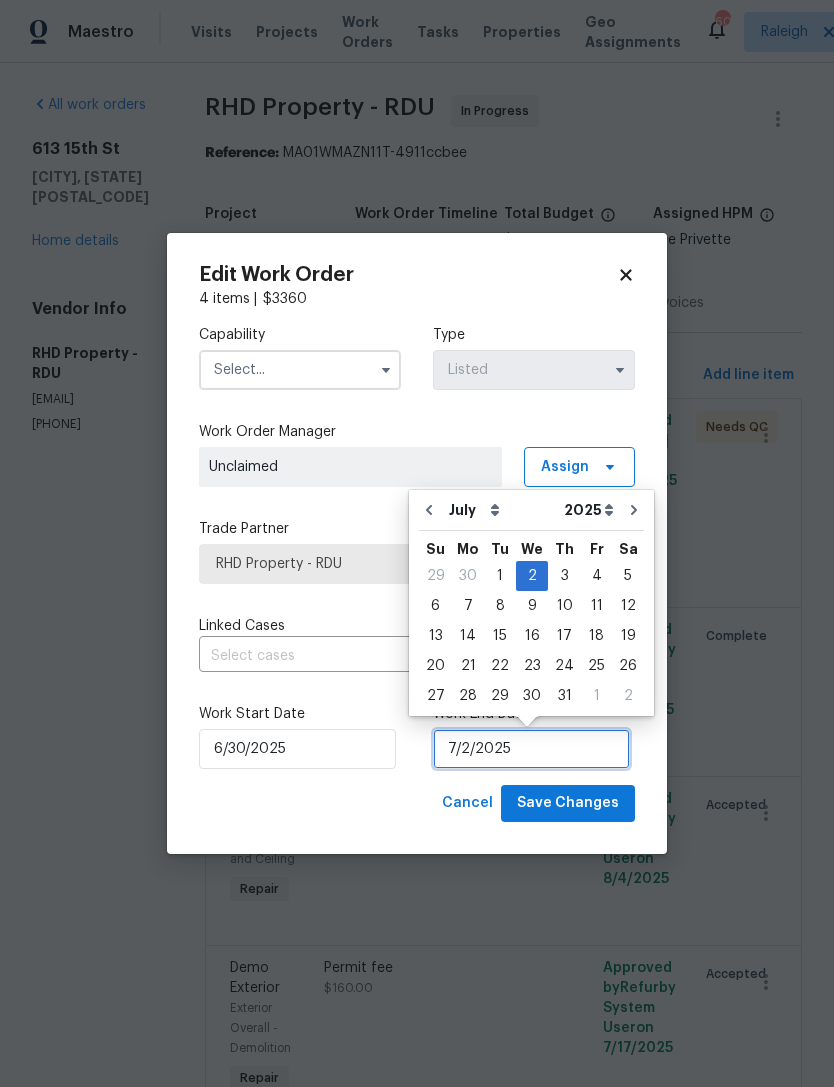 scroll, scrollTop: 37, scrollLeft: 0, axis: vertical 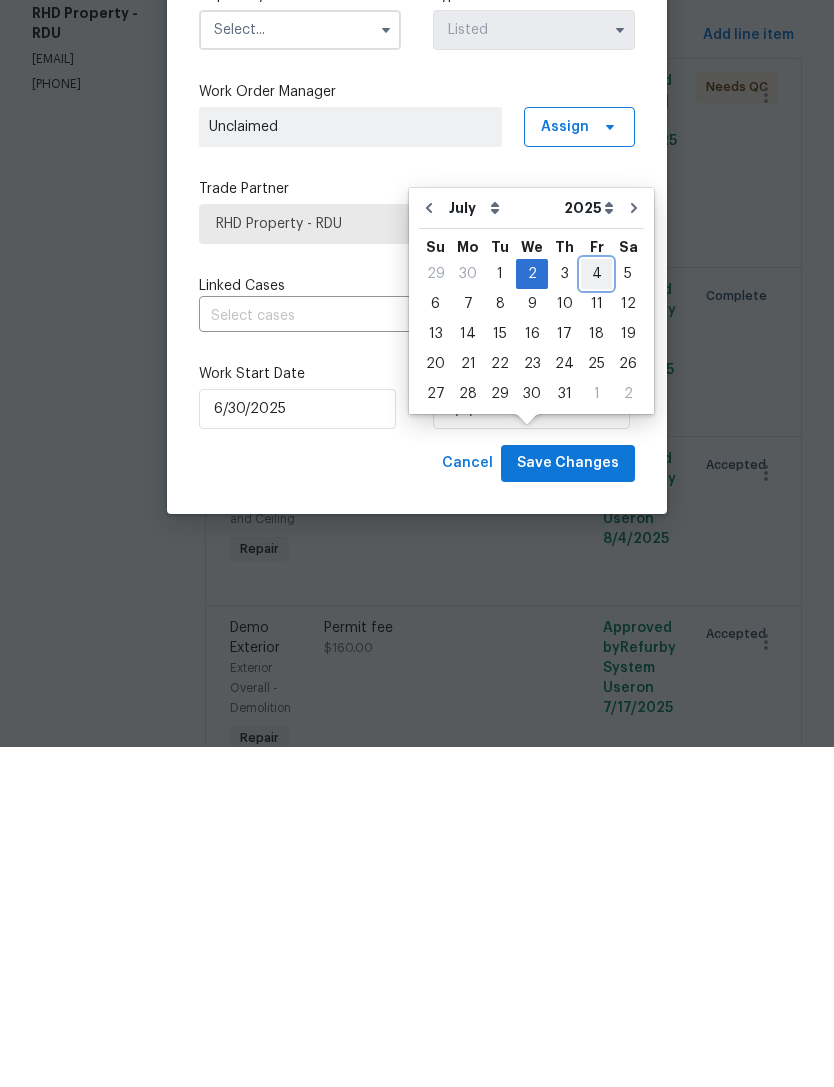click on "4" at bounding box center (596, 614) 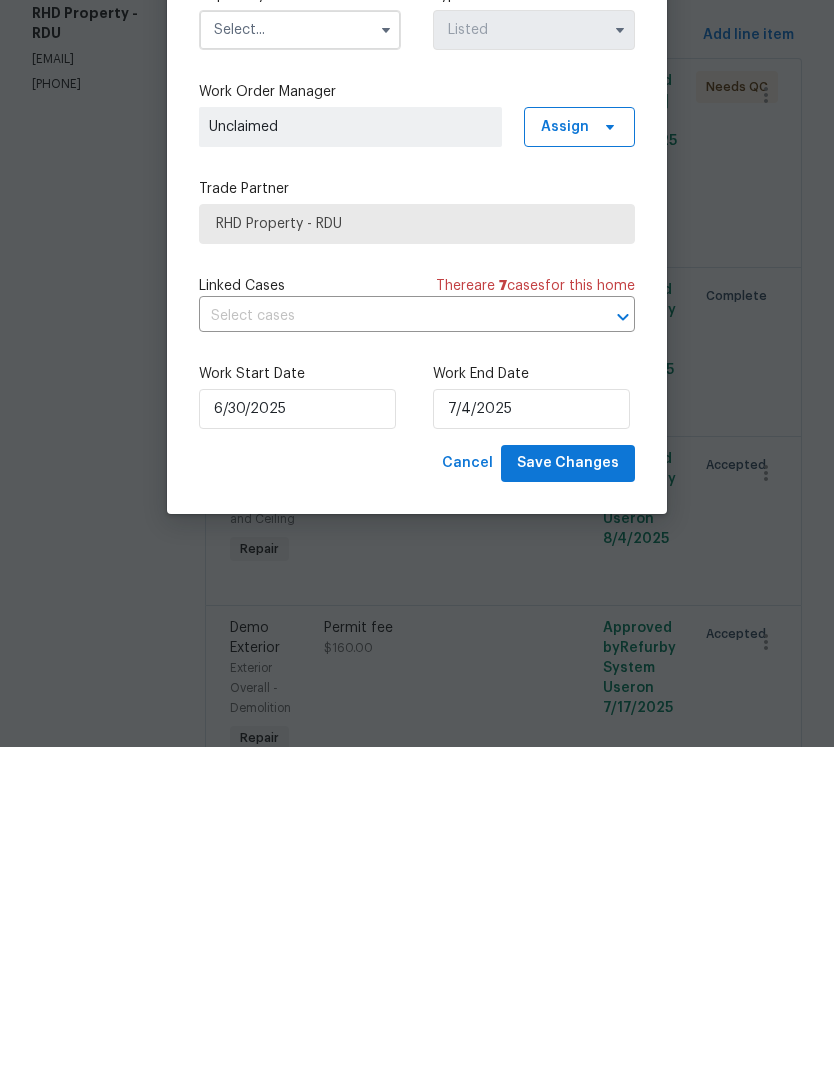scroll, scrollTop: 64, scrollLeft: 0, axis: vertical 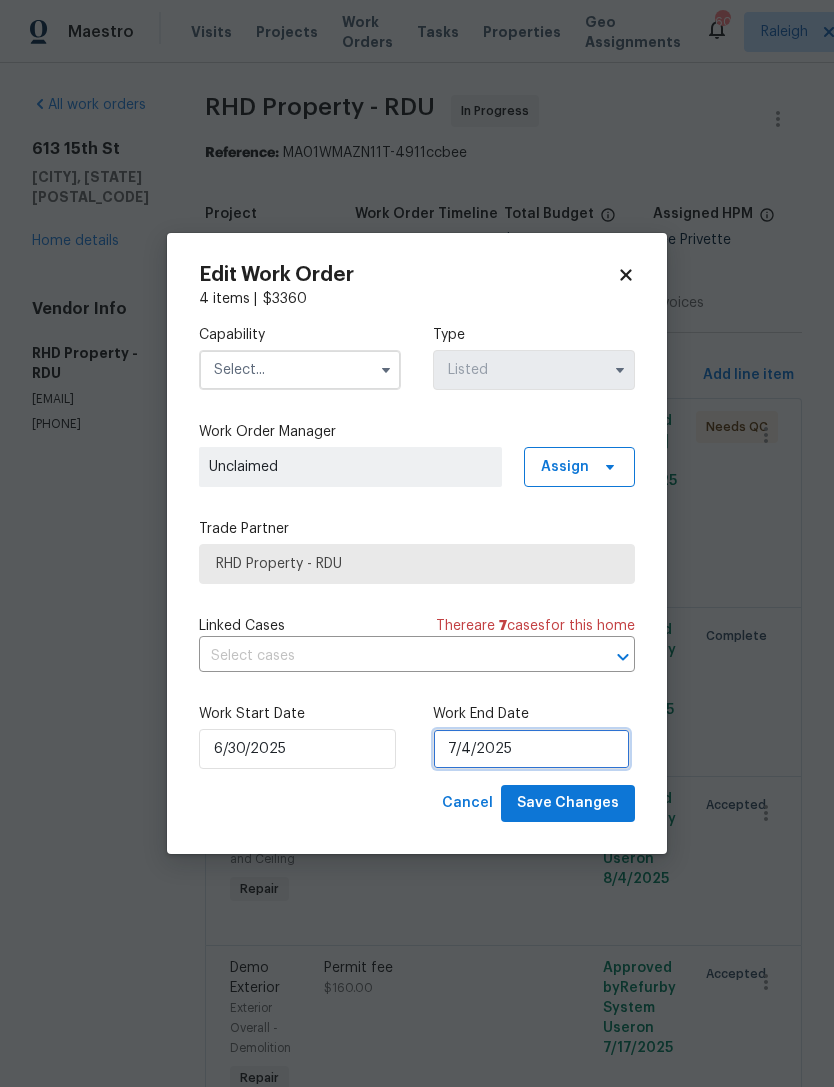 click on "7/4/2025" at bounding box center [531, 749] 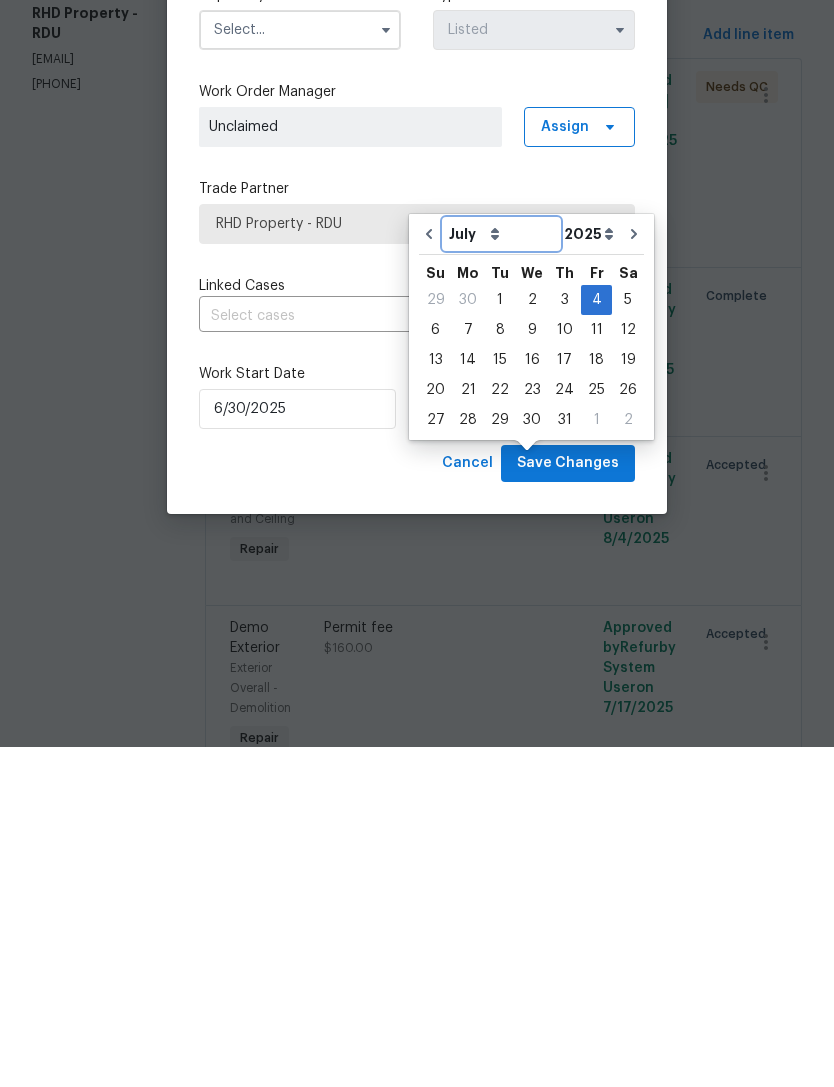click on "June July August September October November December" at bounding box center (501, 574) 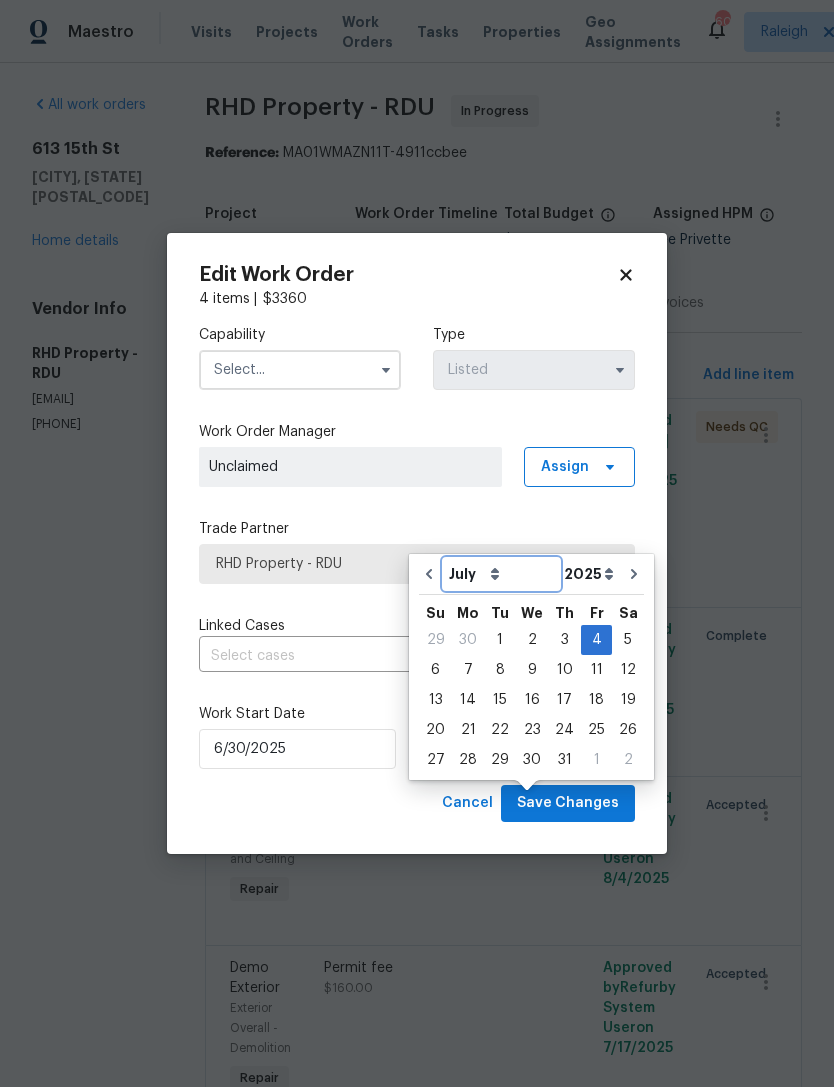 select on "7" 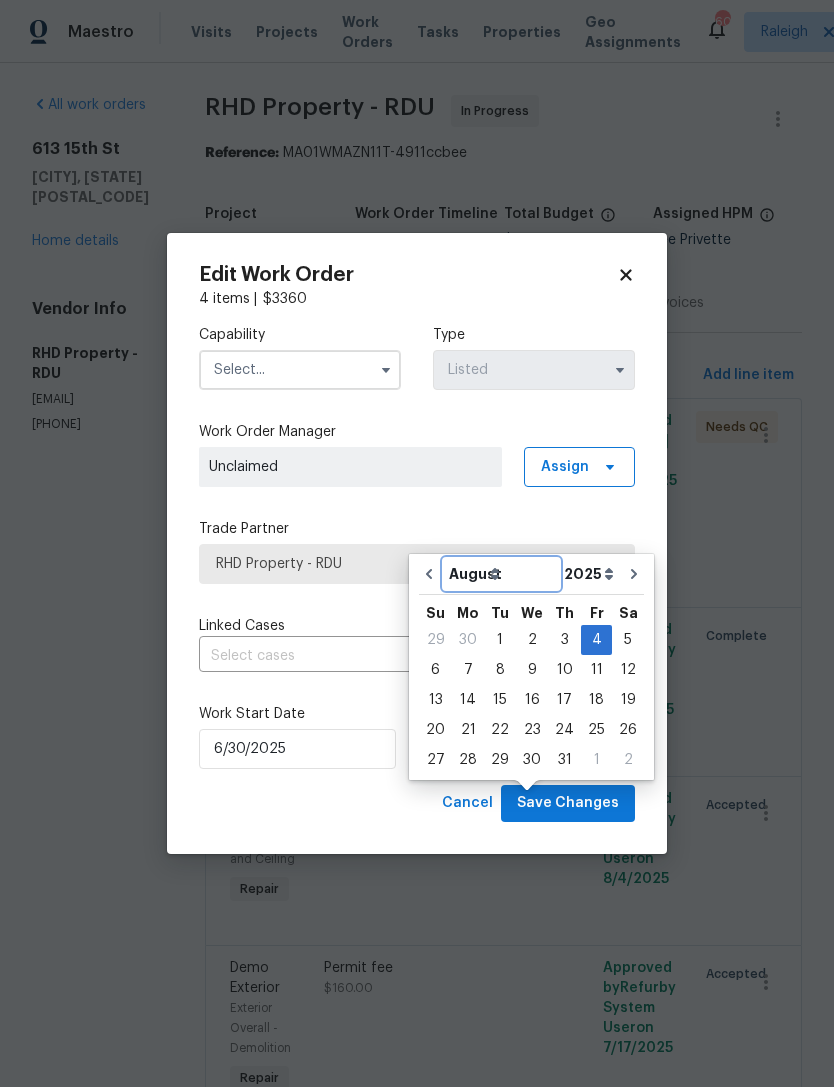 type on "8/4/2025" 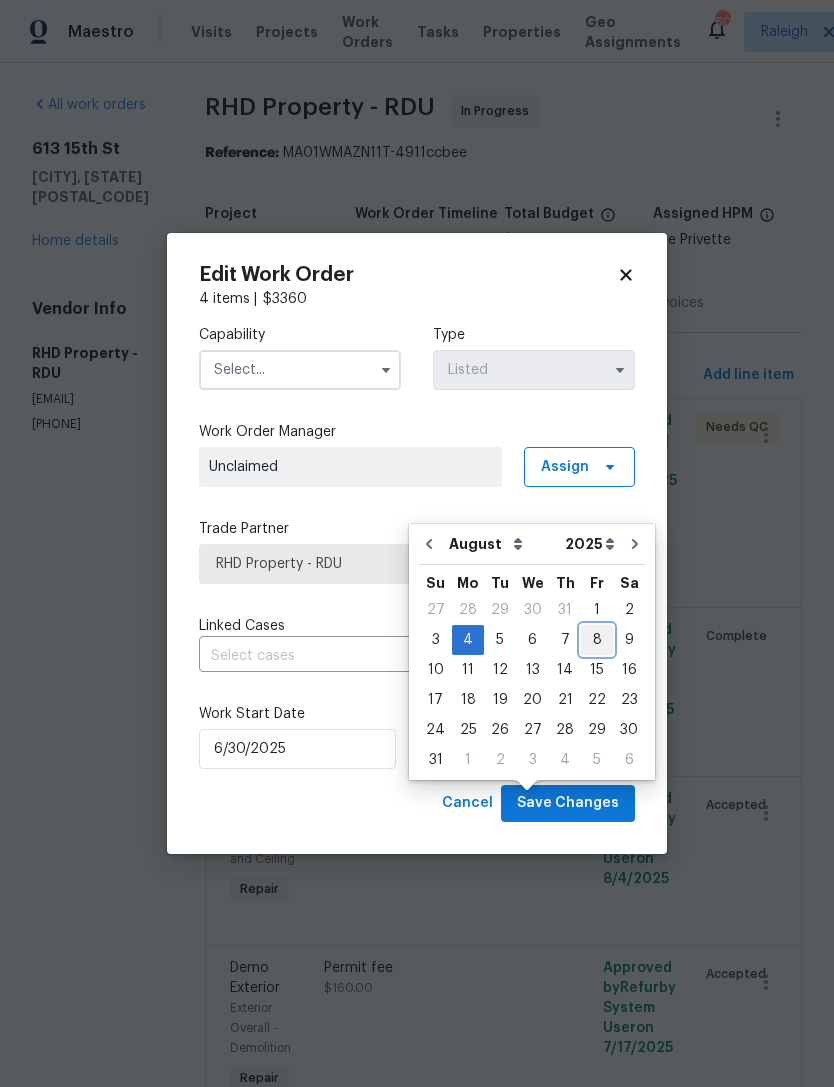 click on "8" at bounding box center [597, 640] 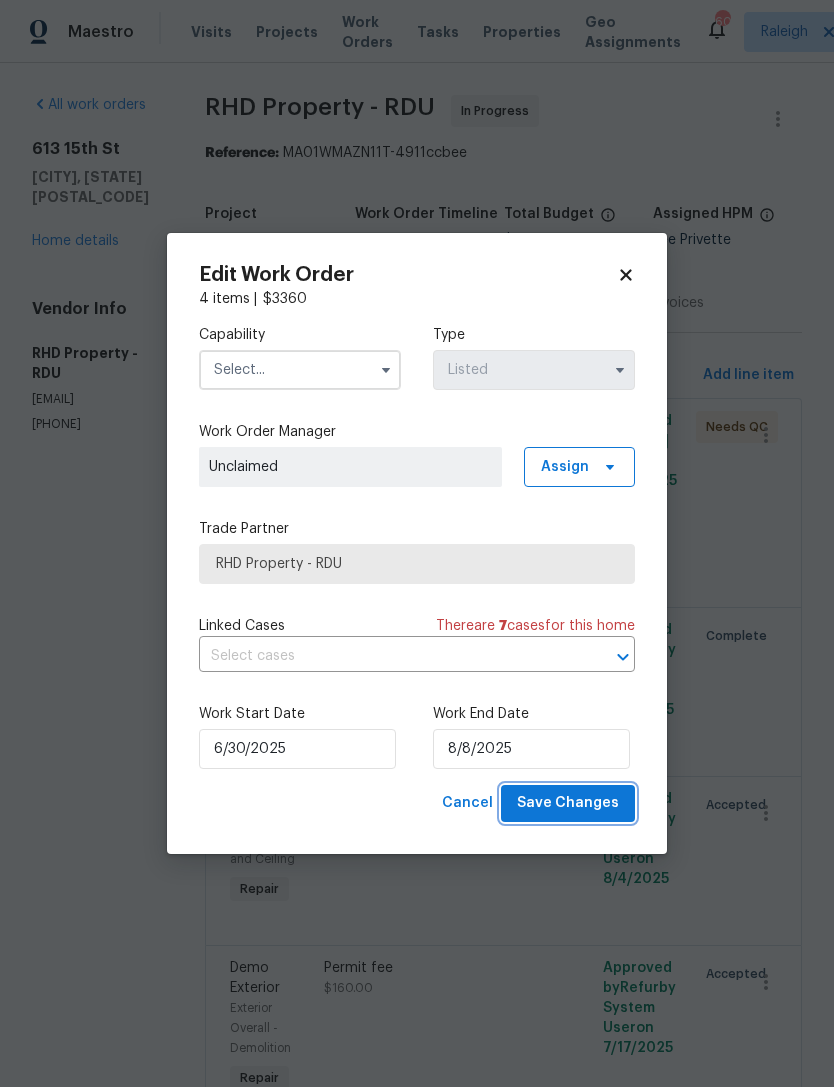 click on "Save Changes" at bounding box center [568, 803] 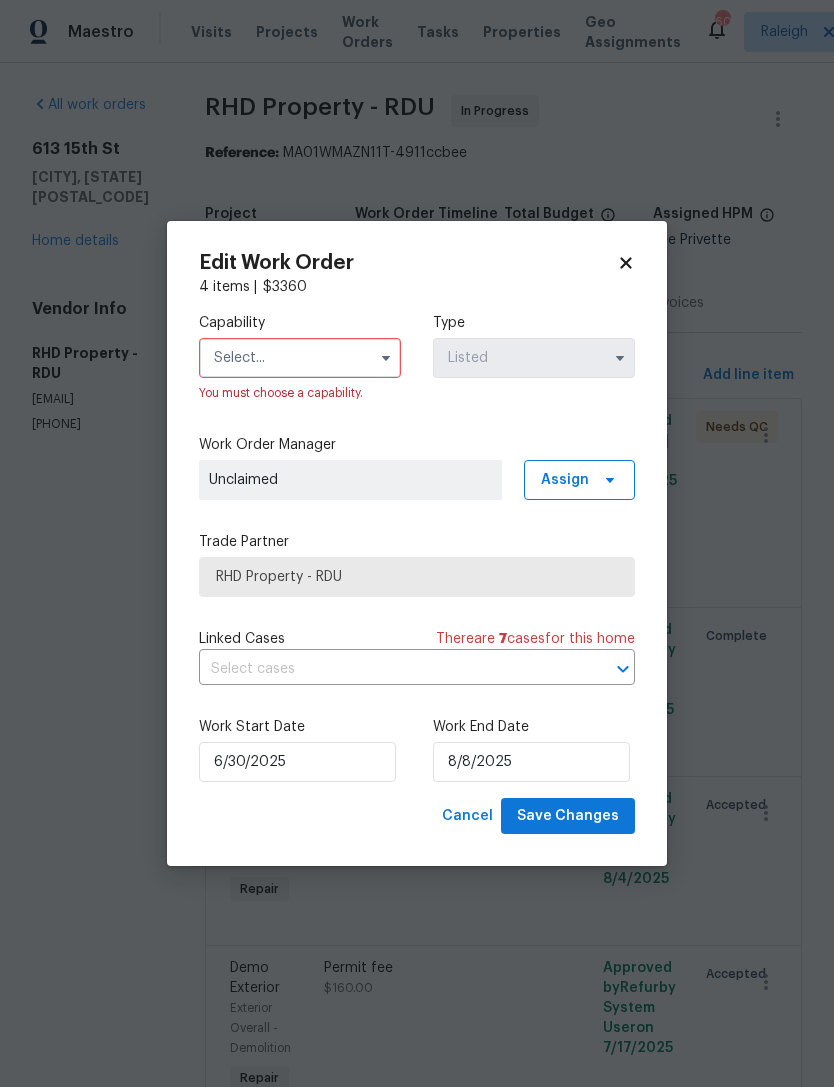 click at bounding box center (300, 358) 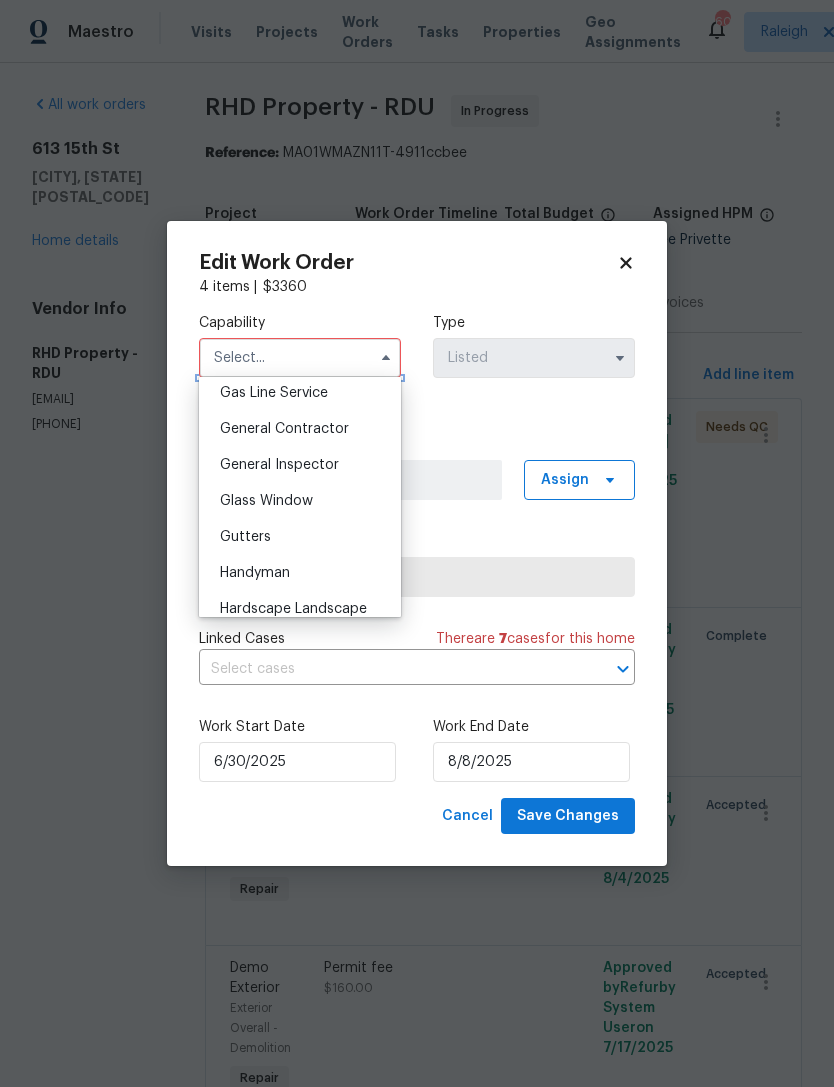 scroll, scrollTop: 929, scrollLeft: 0, axis: vertical 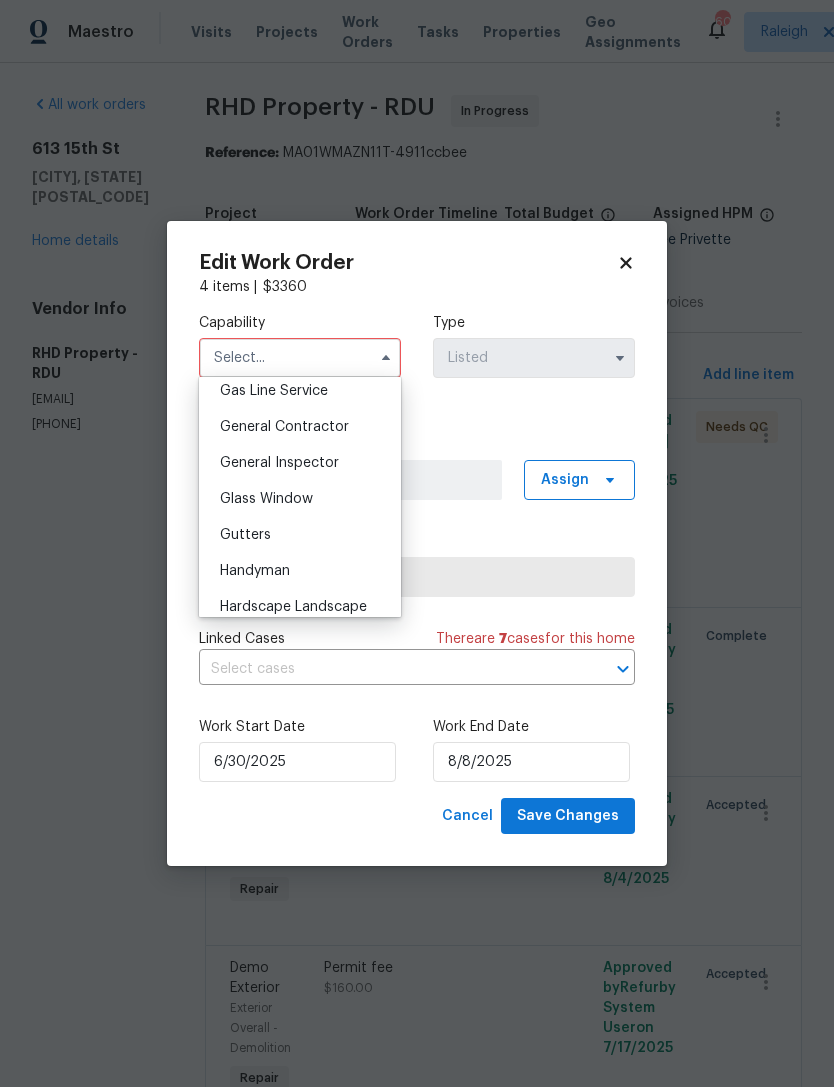 click on "General Contractor" at bounding box center [284, 427] 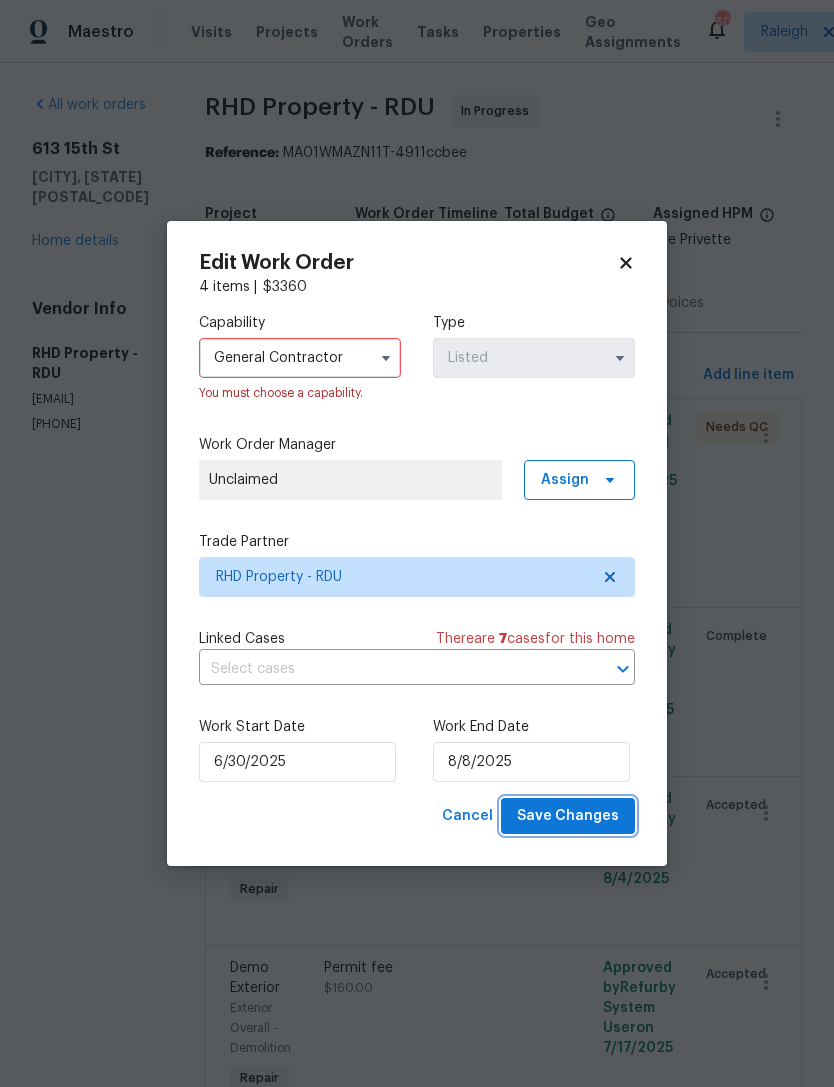 click on "Save Changes" at bounding box center [568, 816] 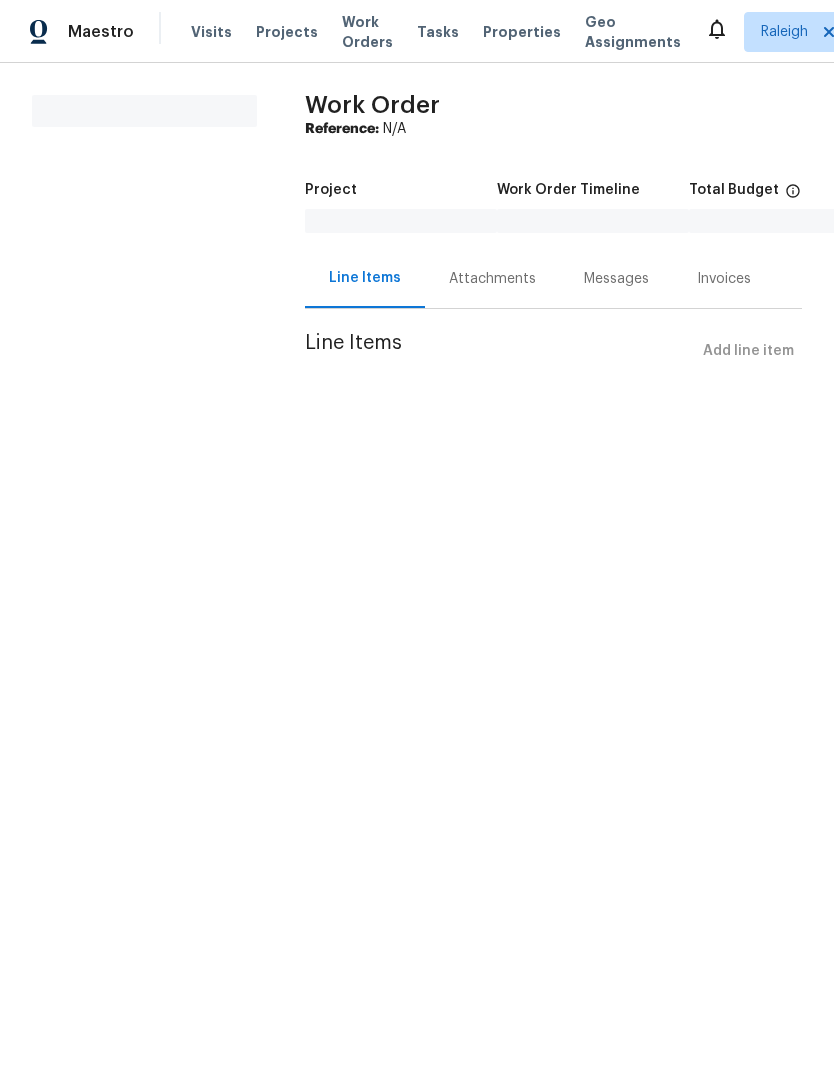 click on "All work orders" at bounding box center [144, 244] 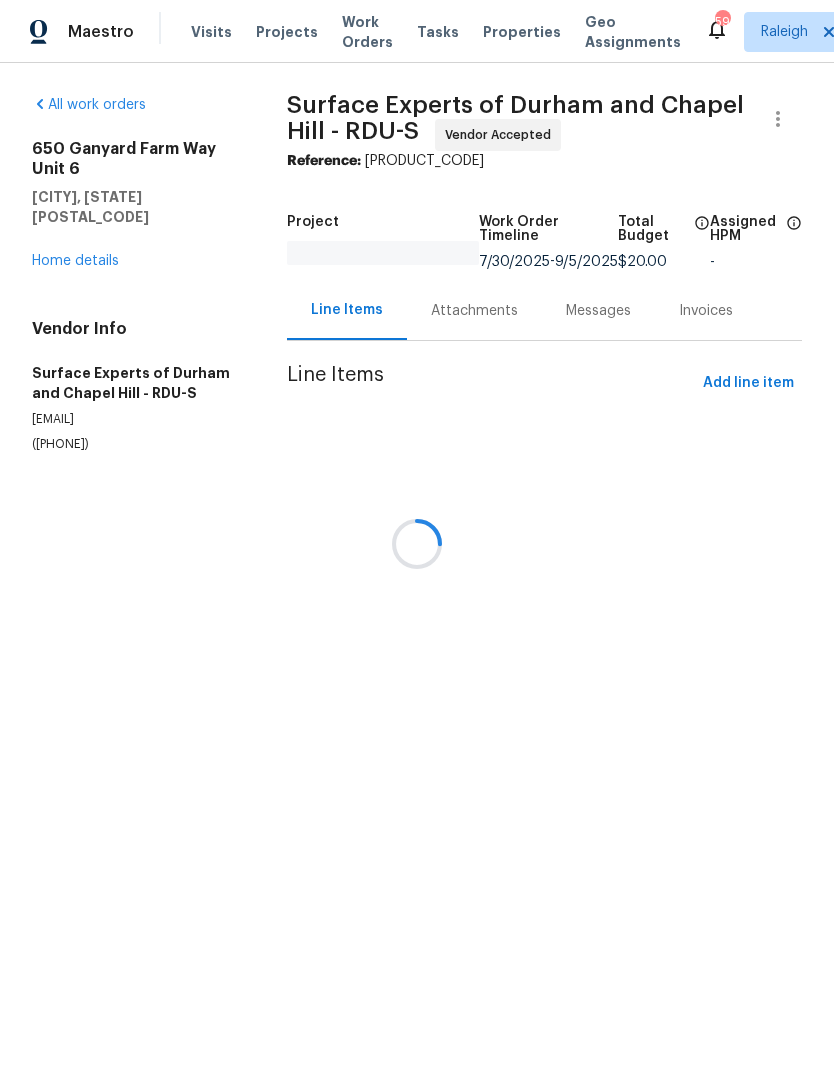 click at bounding box center (417, 543) 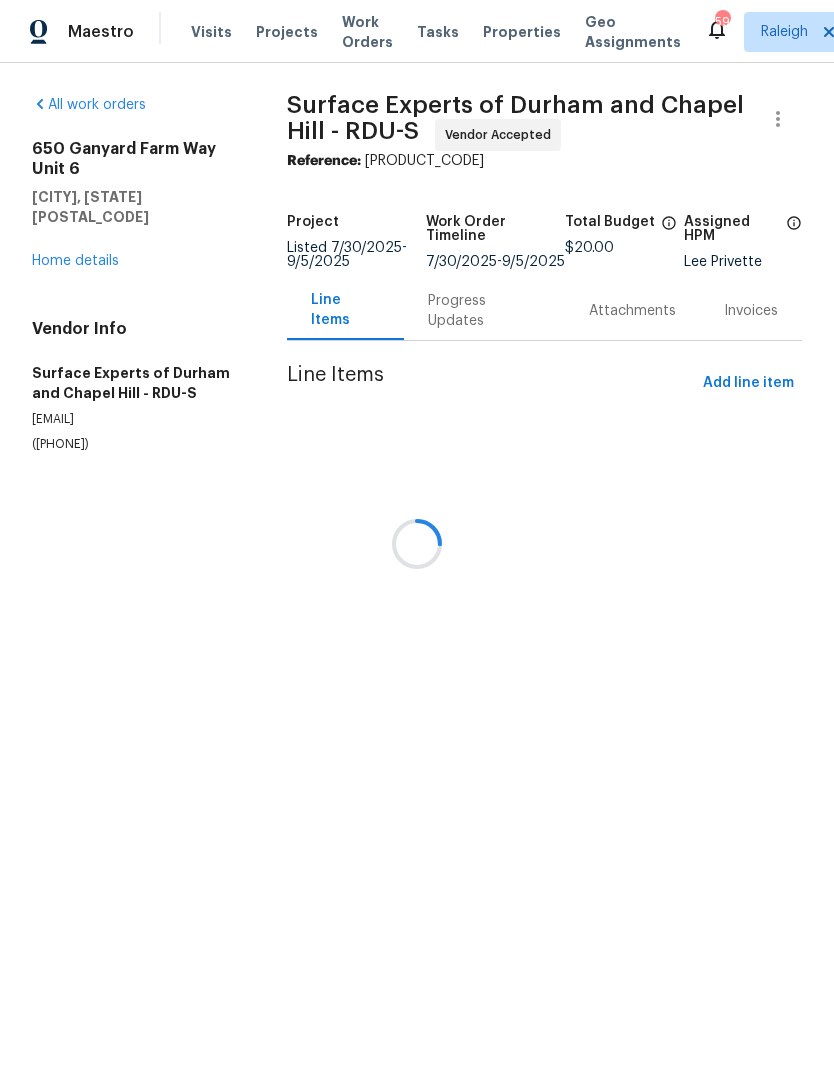 click at bounding box center [417, 543] 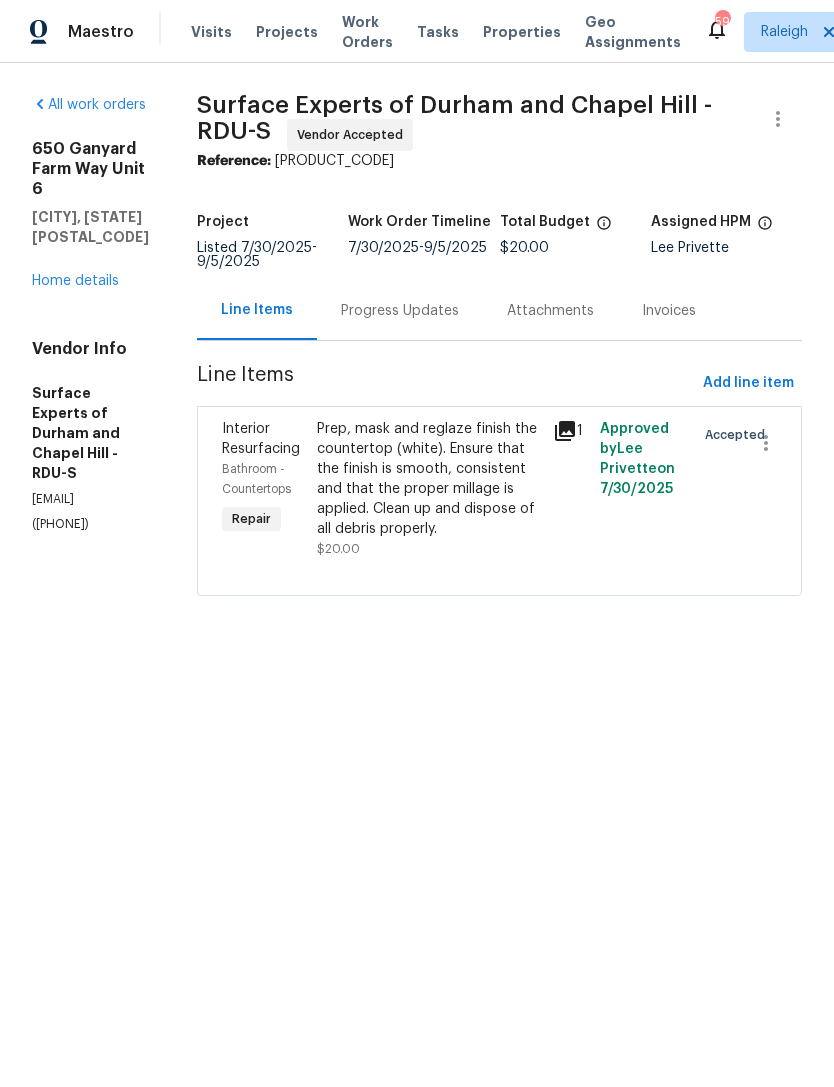 click on "Home details" at bounding box center [75, 281] 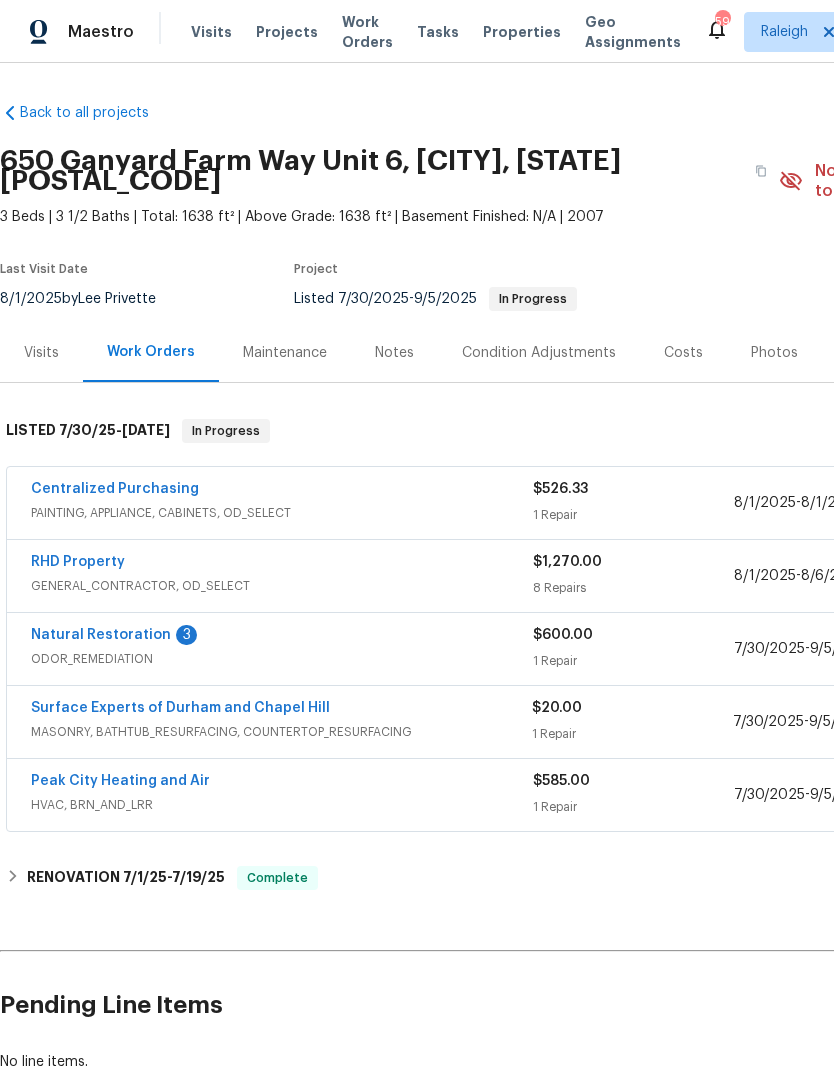 click on "Natural Restoration" at bounding box center (101, 635) 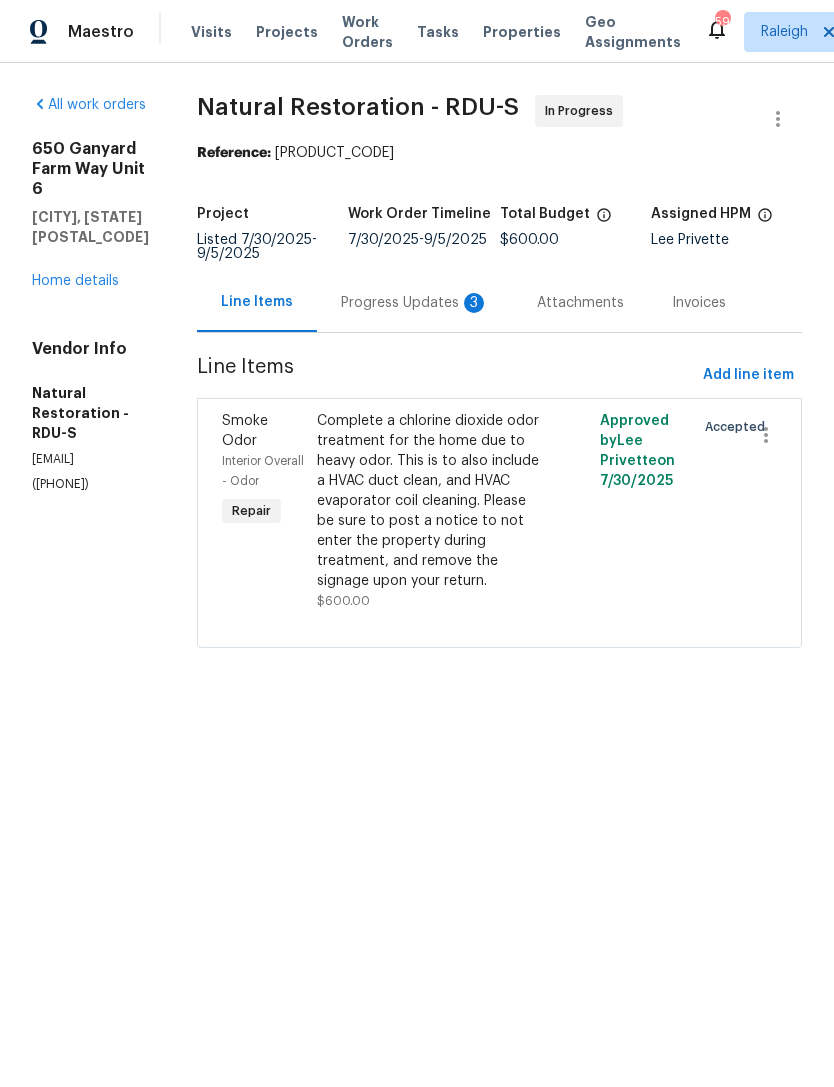 click on "Progress Updates 3" at bounding box center [415, 302] 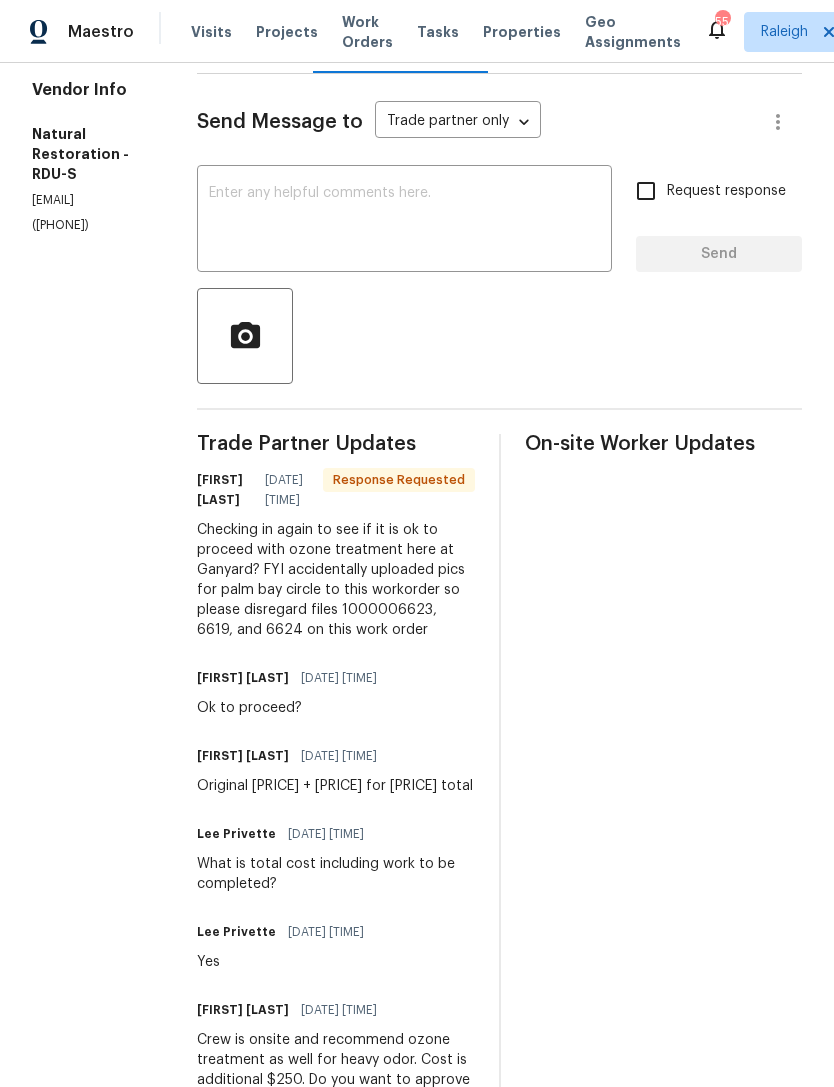 scroll, scrollTop: 273, scrollLeft: 0, axis: vertical 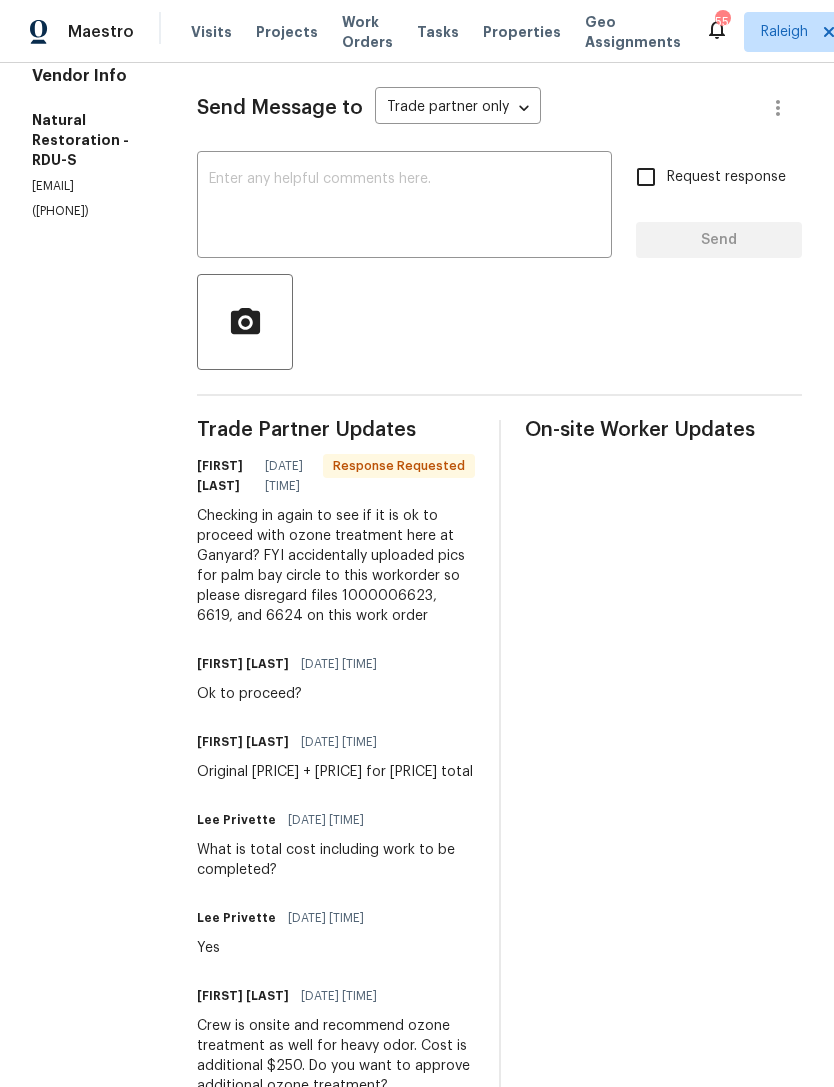 click at bounding box center (404, 207) 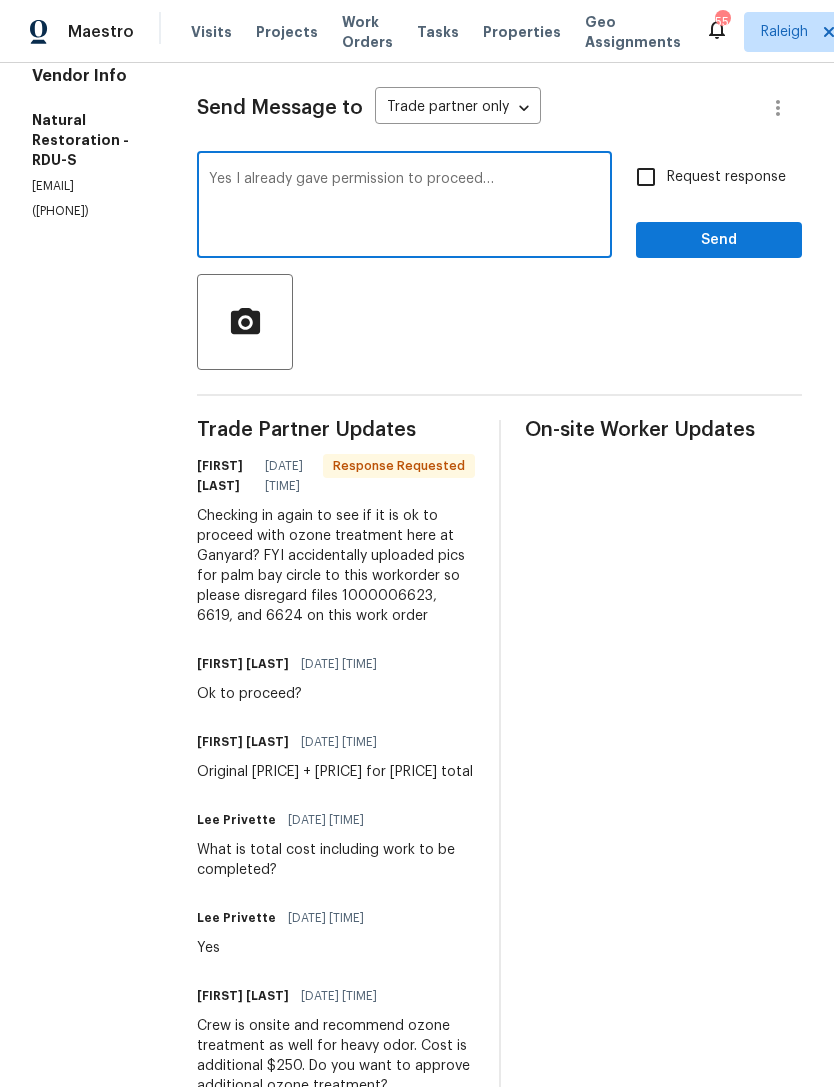type on "Yes I already gave permission to proceed…" 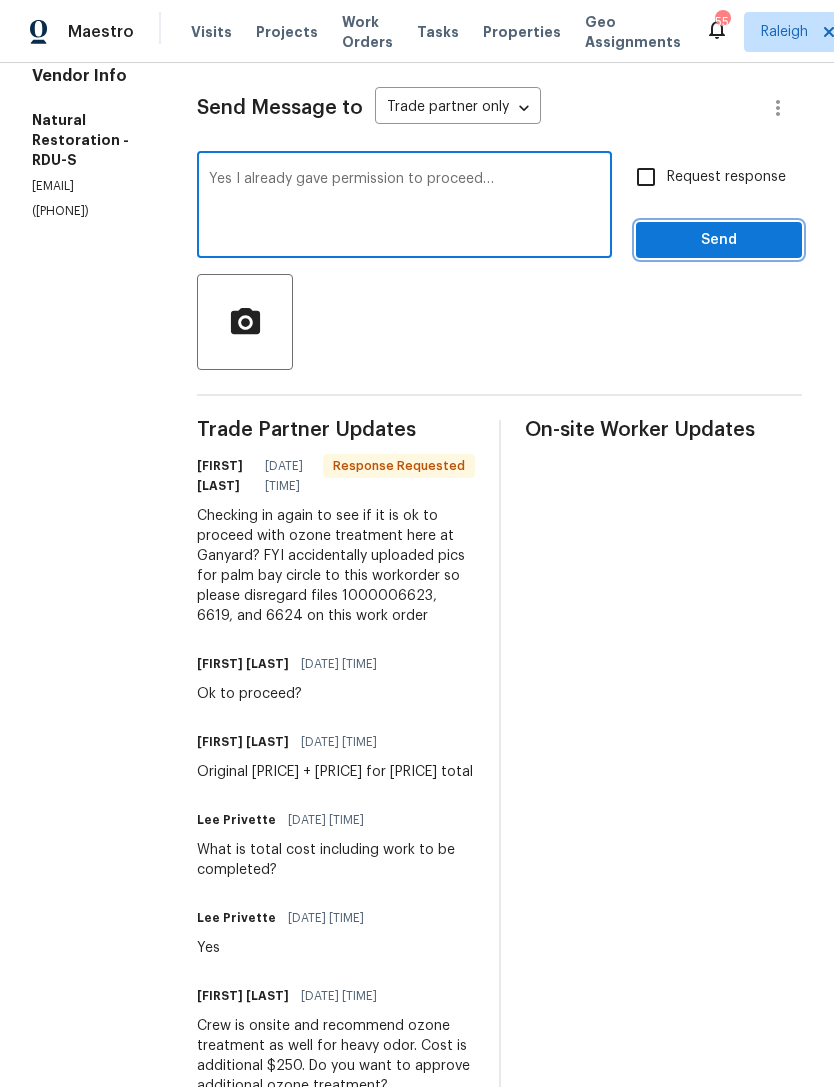 click on "Send" at bounding box center [719, 240] 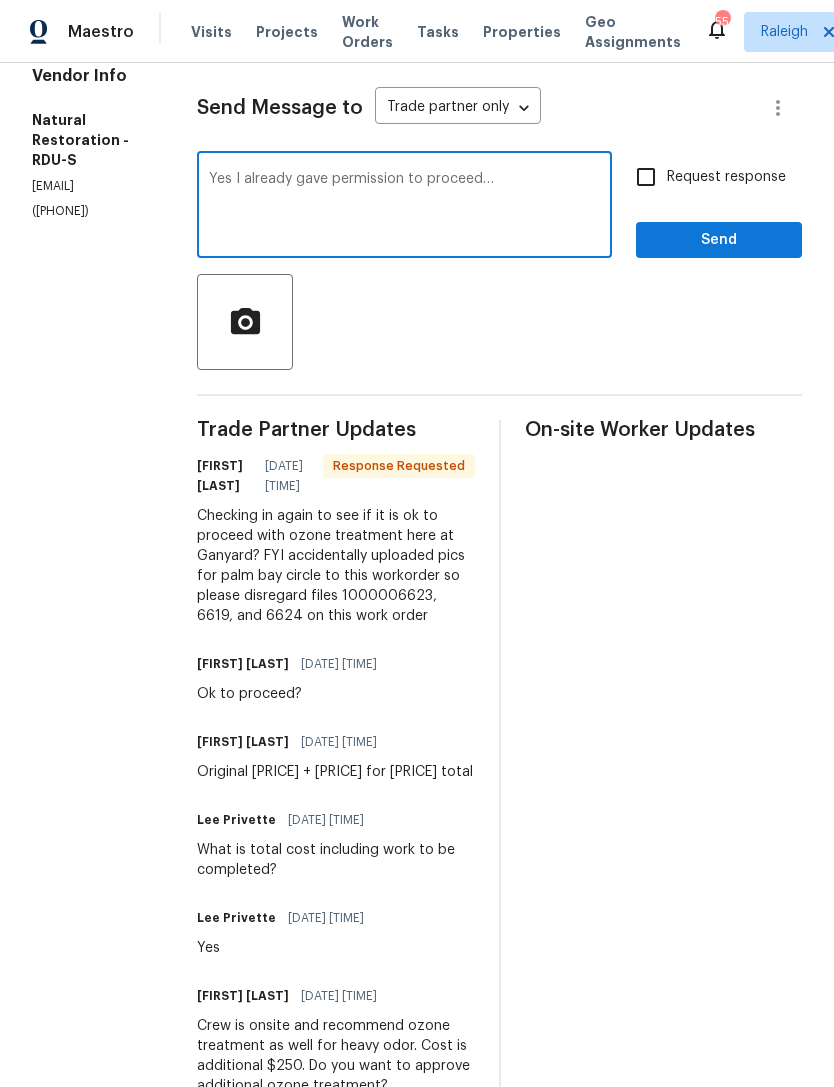 scroll, scrollTop: 0, scrollLeft: 0, axis: both 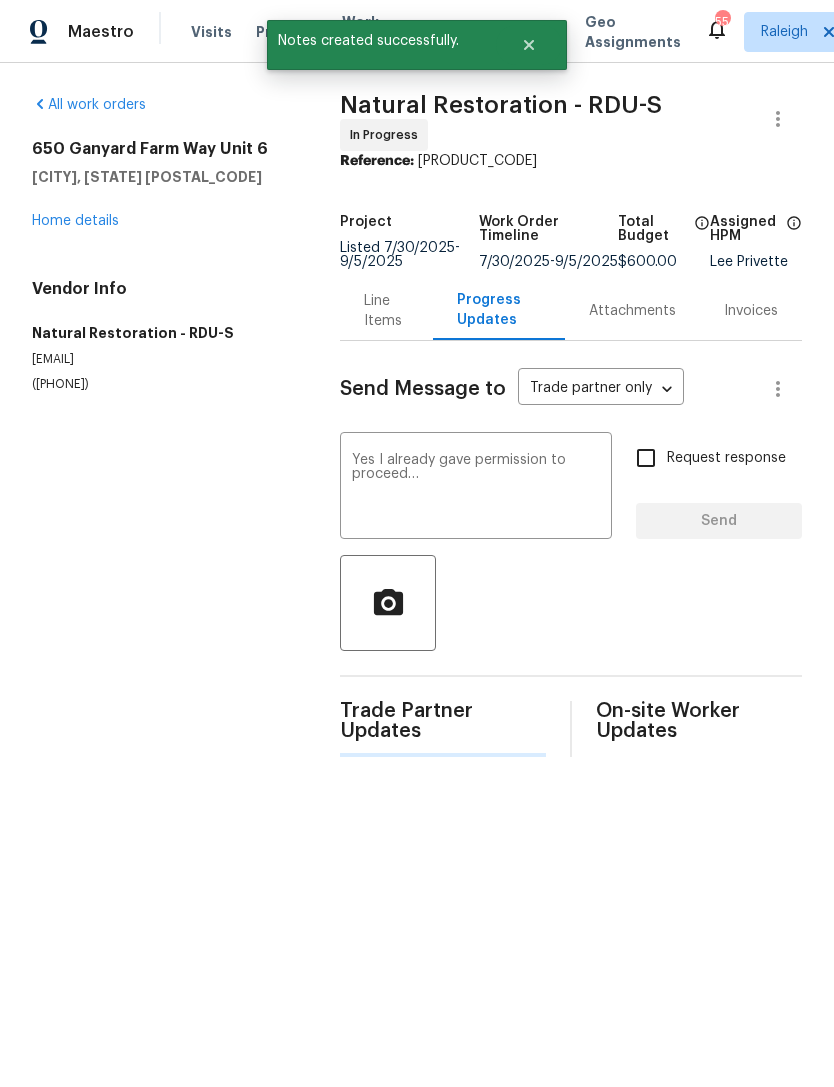 type 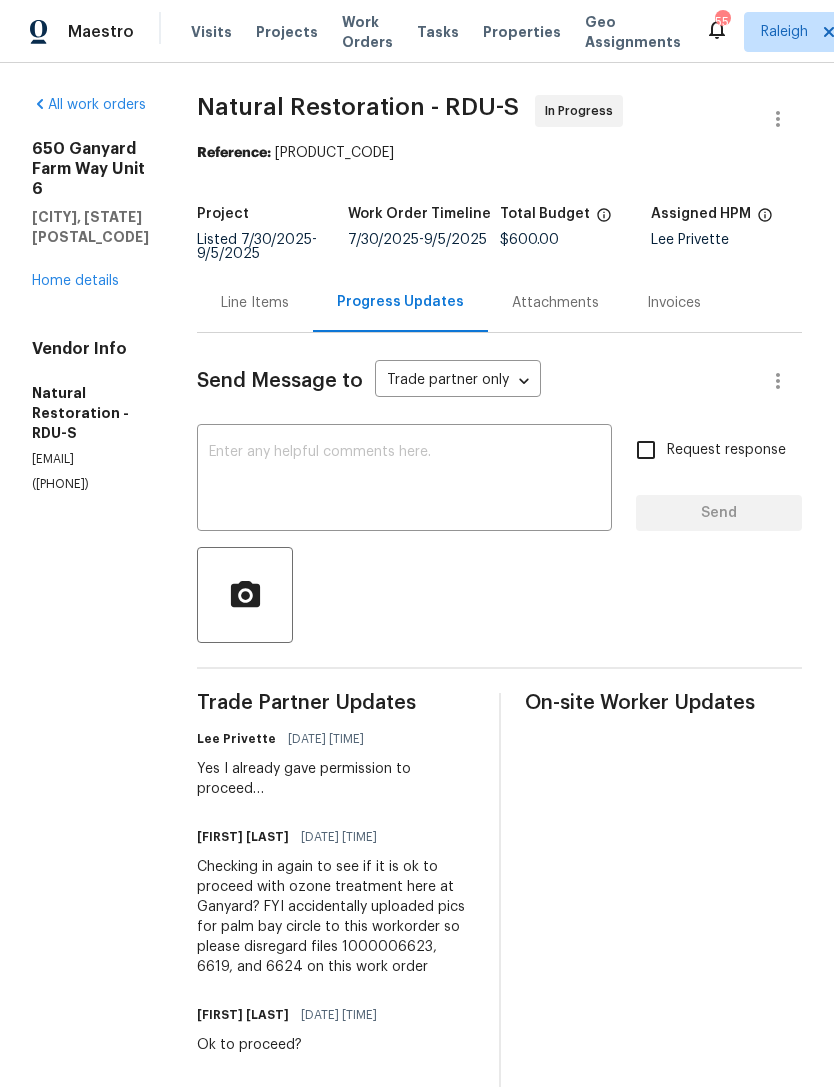 scroll, scrollTop: 0, scrollLeft: 0, axis: both 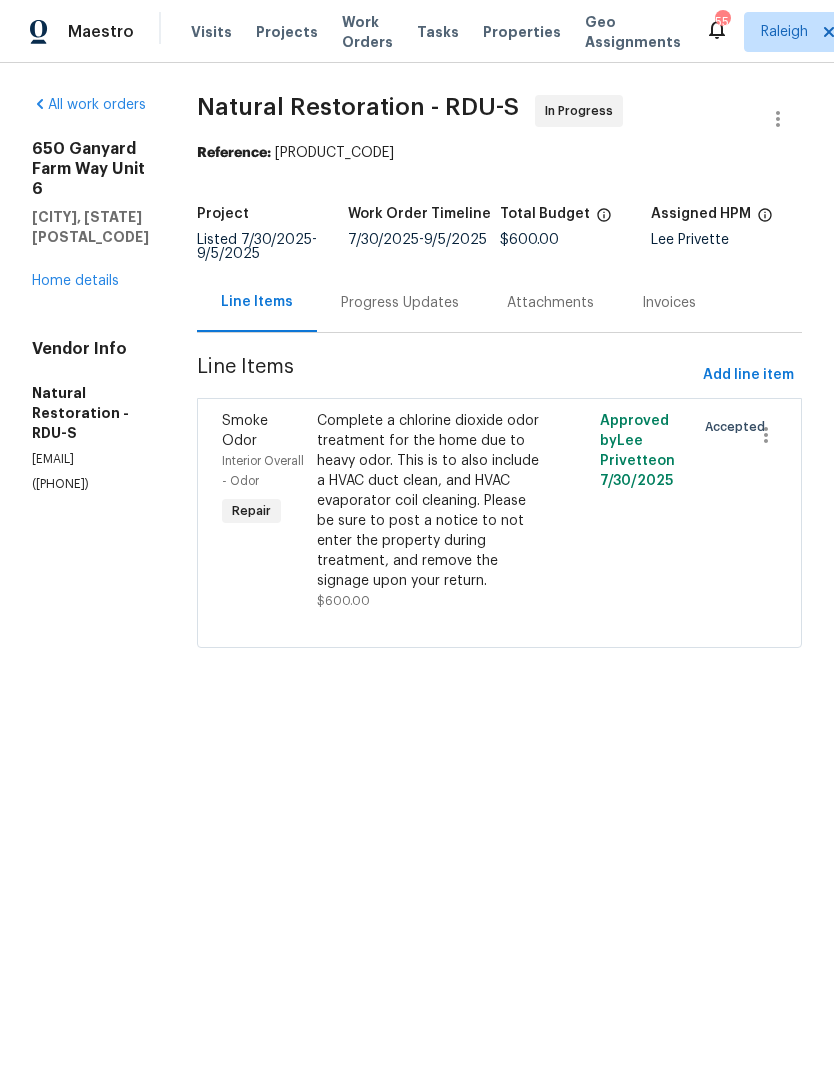 click on "Complete a chlorine dioxide odor treatment for the home due to heavy odor. This is to also include a HVAC duct clean, and HVAC evaporator coil cleaning. Please be sure to post a notice to not enter the property during treatment, and remove the signage upon your return." at bounding box center (429, 501) 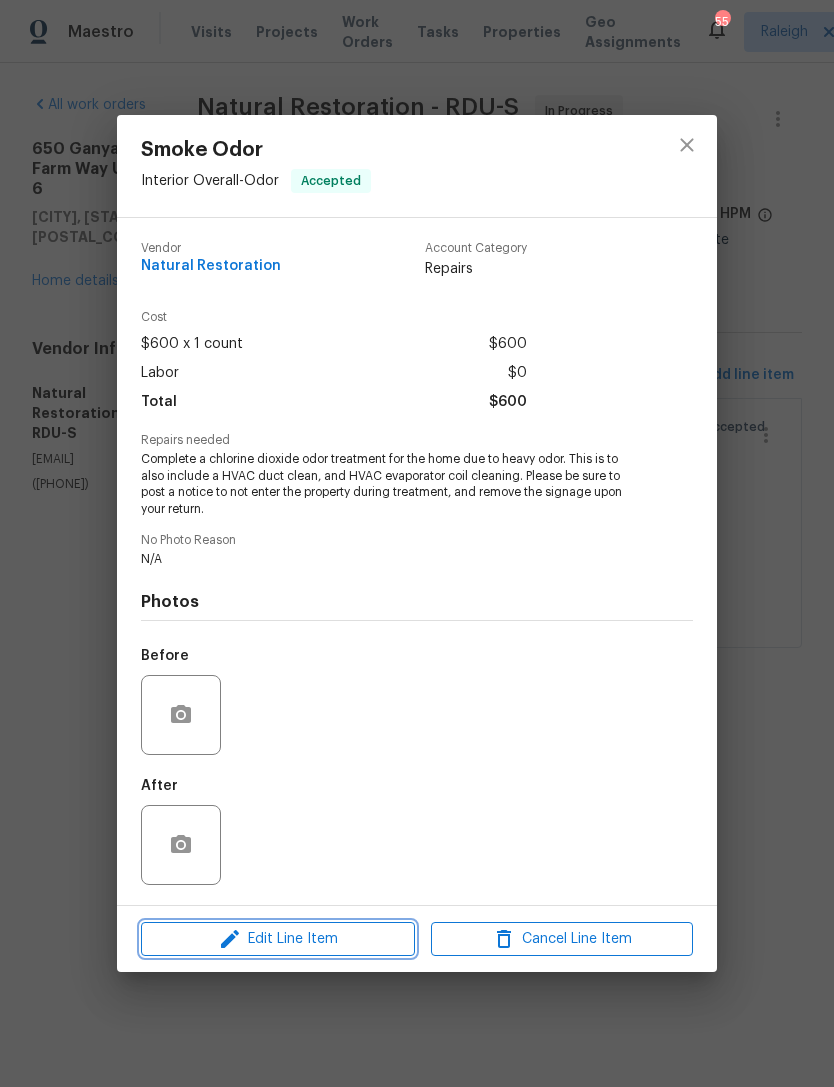 click on "Edit Line Item" at bounding box center [278, 939] 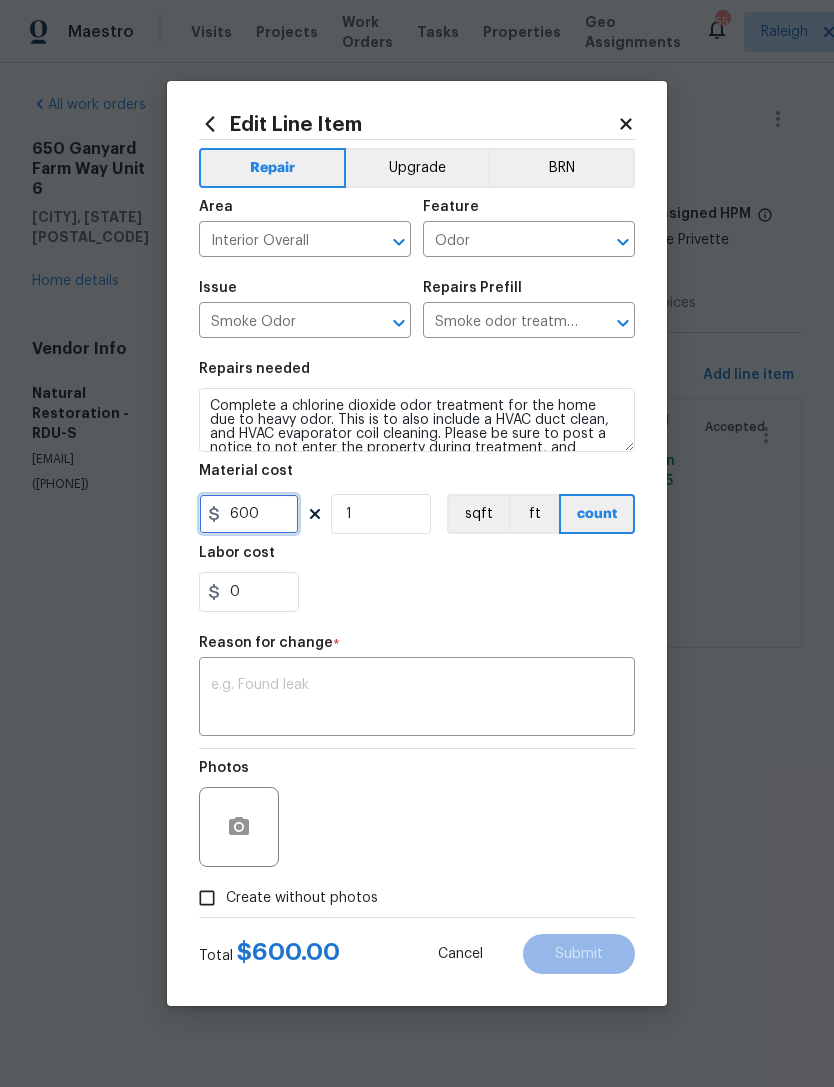 click on "600" at bounding box center [249, 514] 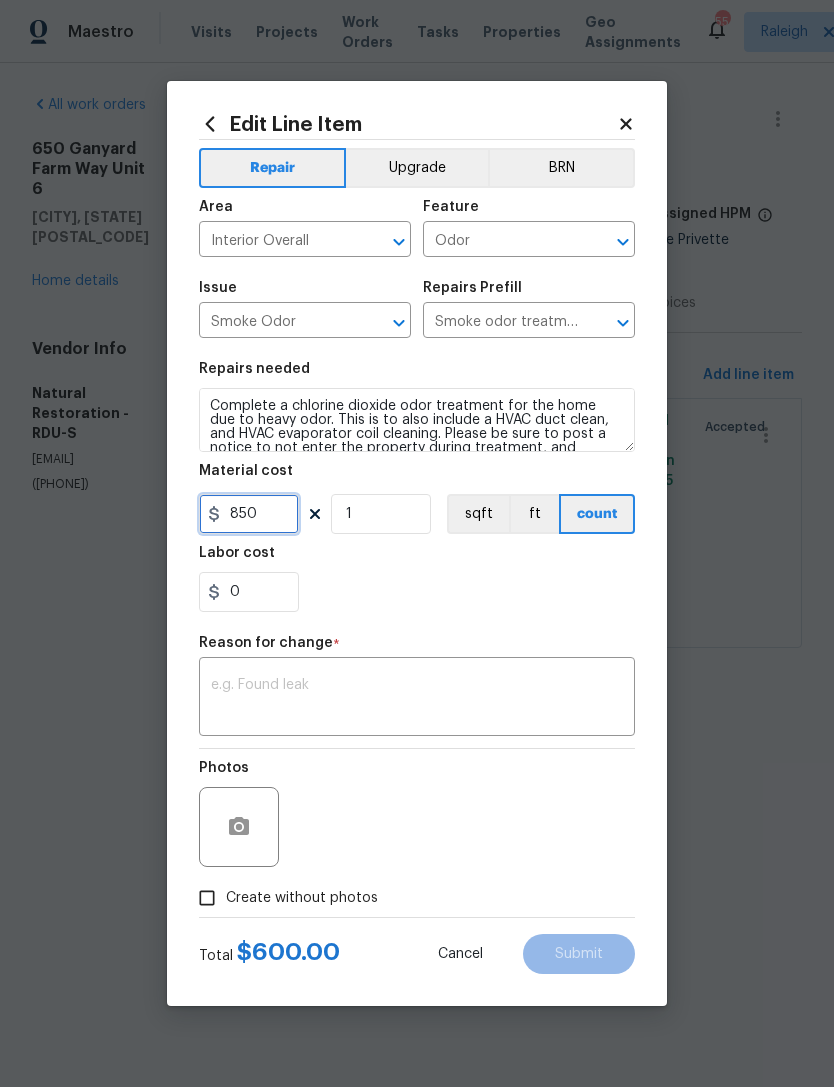 type on "850" 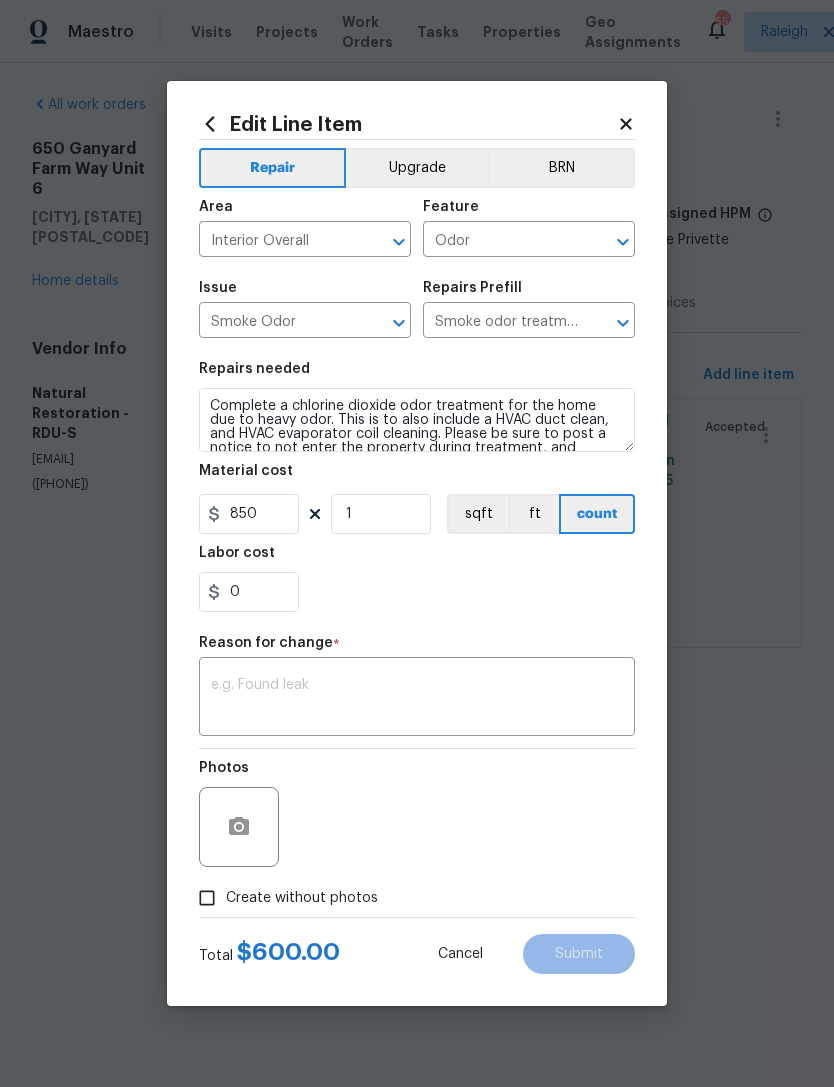 click at bounding box center [417, 699] 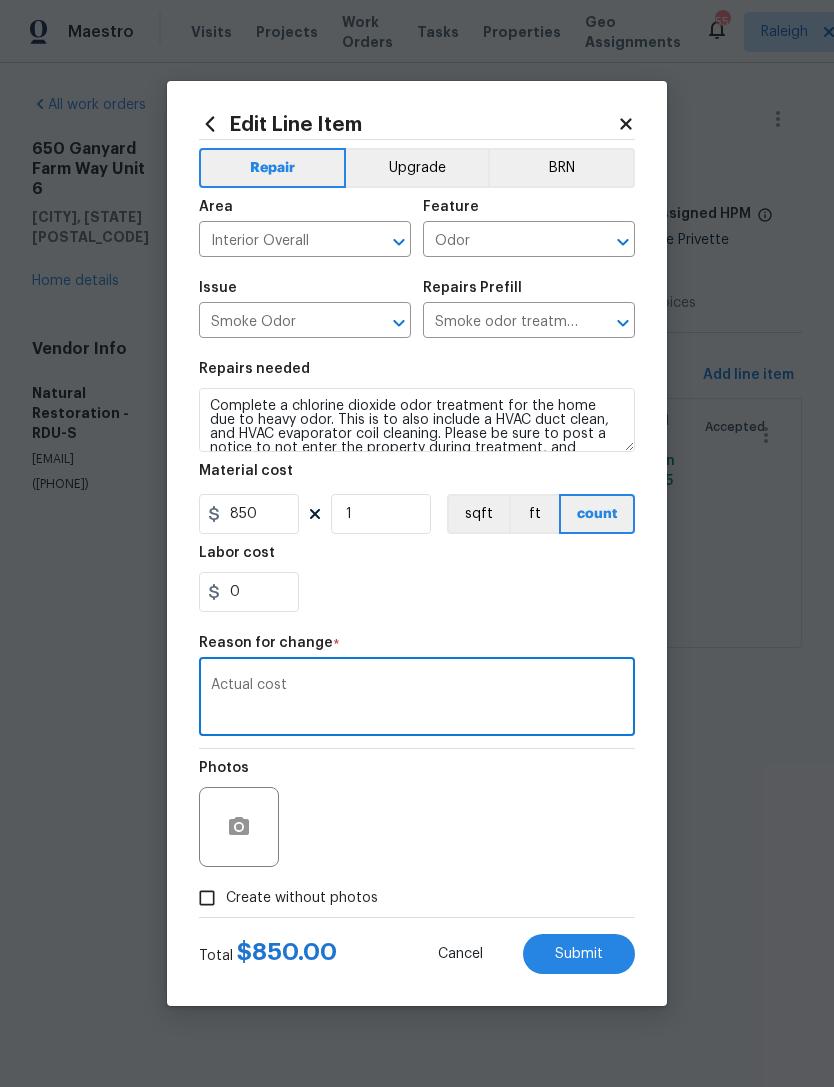 type on "Actual cost" 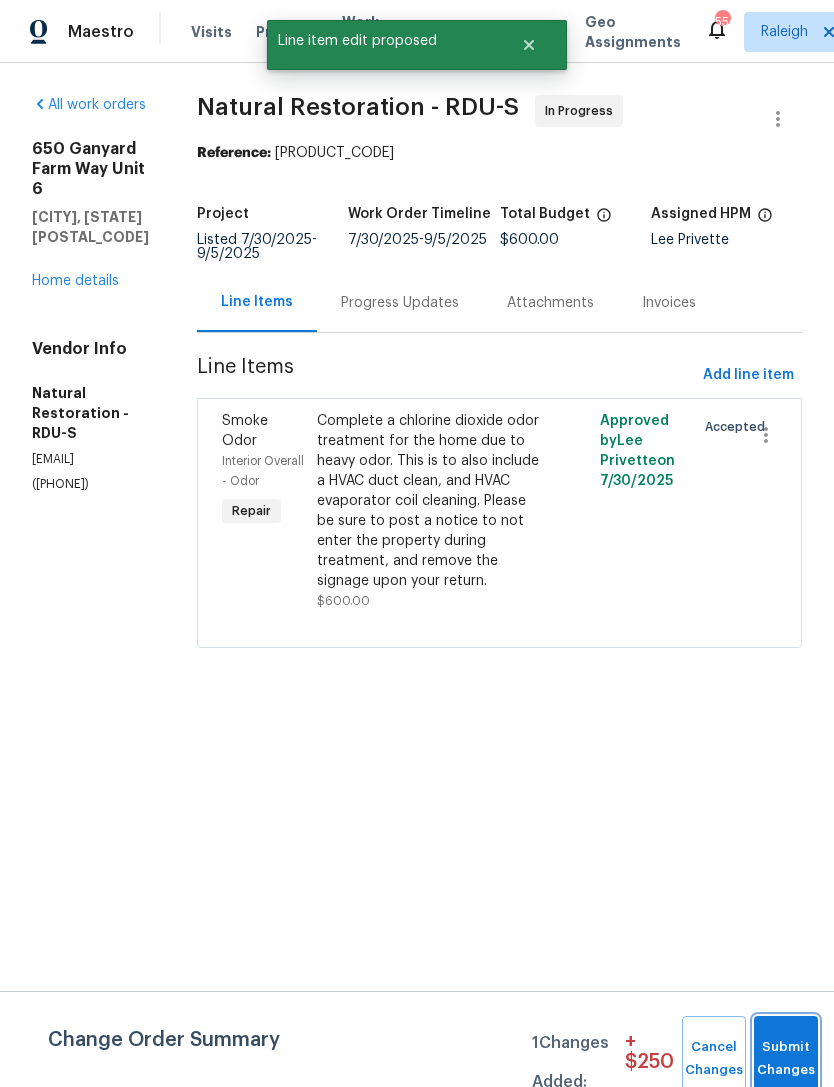 click on "Submit Changes" at bounding box center (786, 1059) 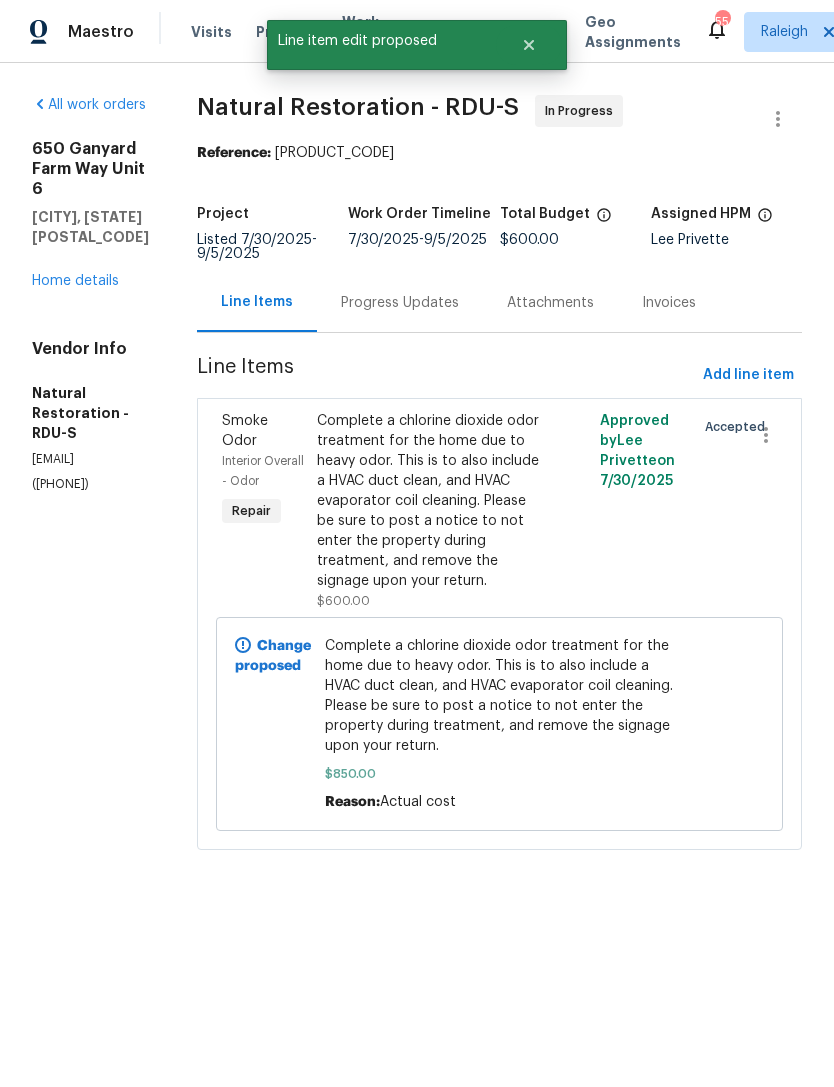 click on "Home details" at bounding box center [75, 281] 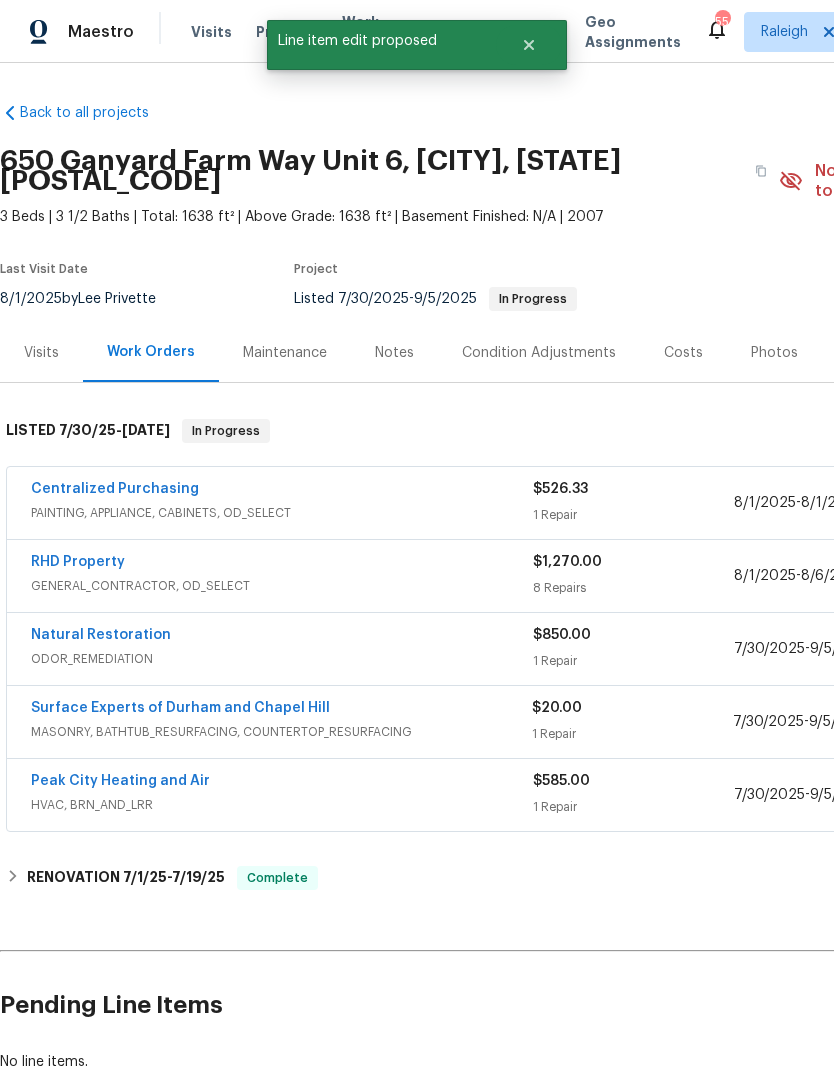 click on "RHD Property" at bounding box center [78, 562] 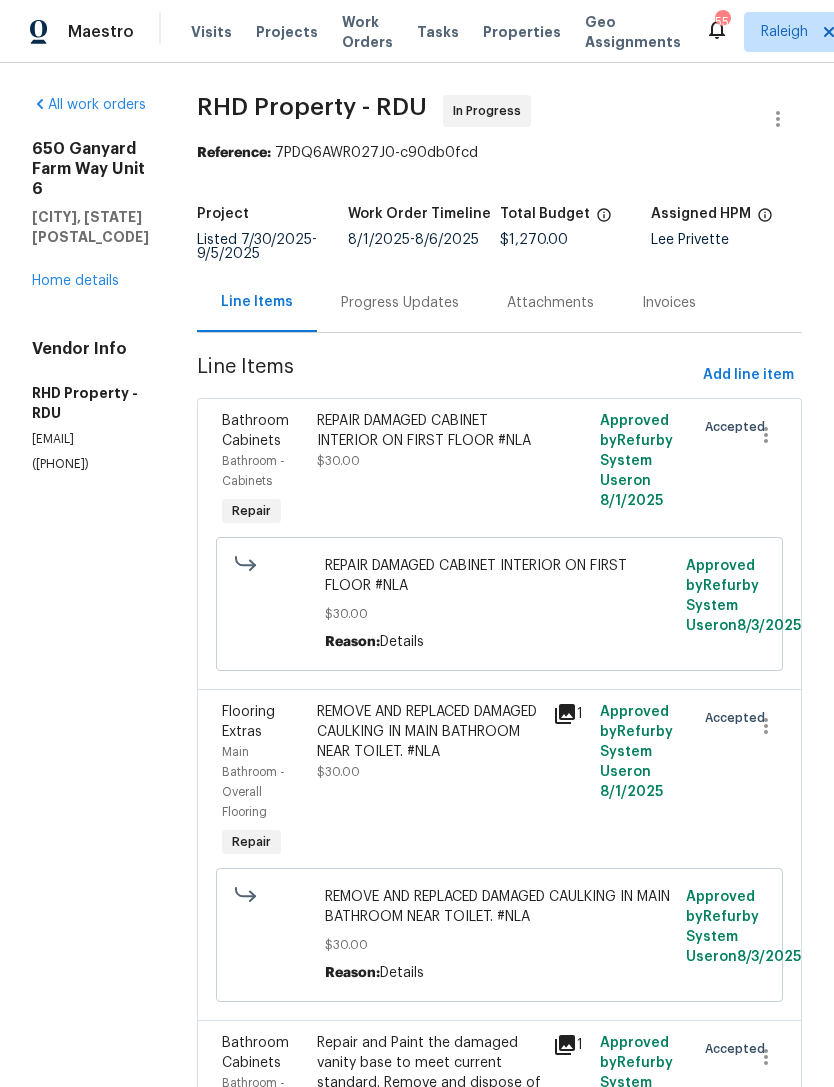 click at bounding box center (778, 119) 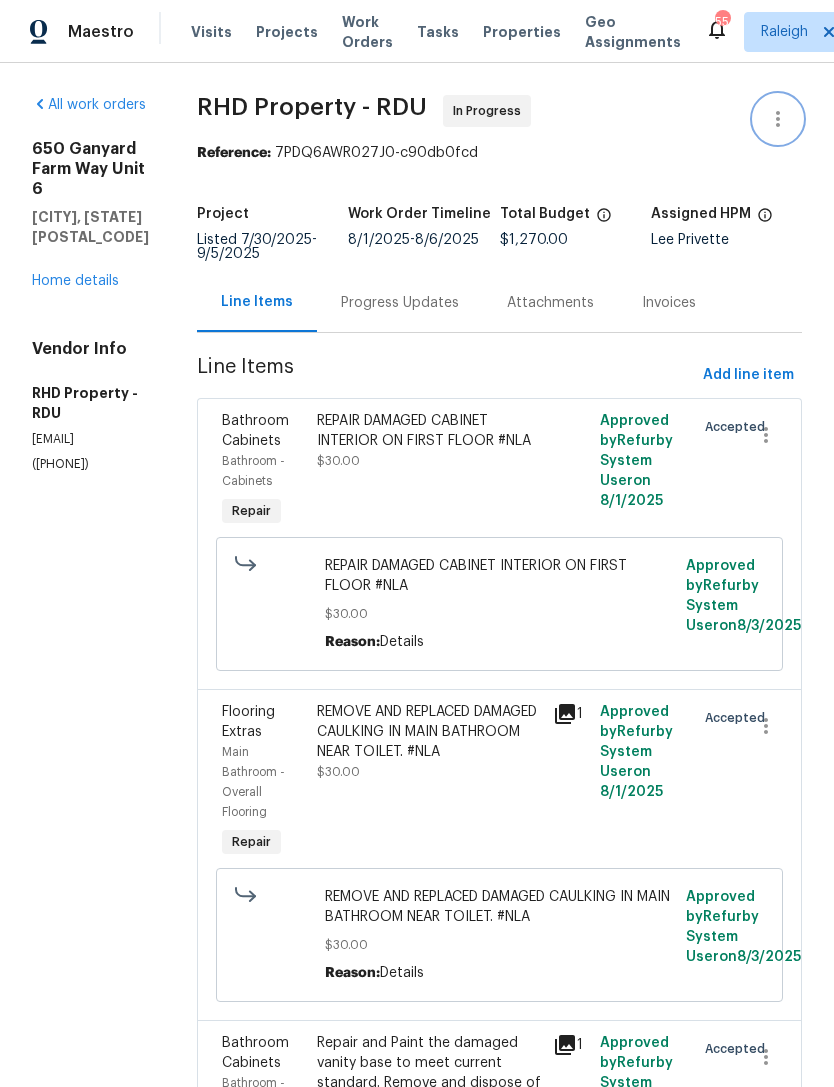 click 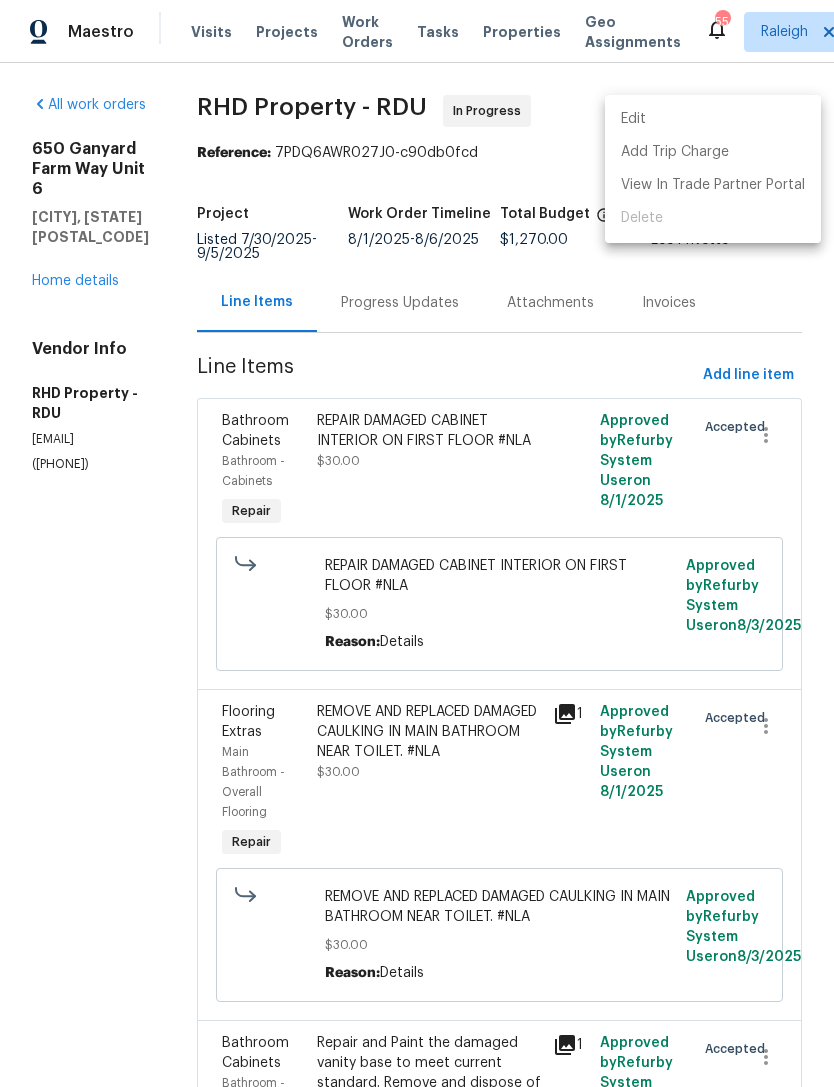 click on "Edit" at bounding box center [713, 119] 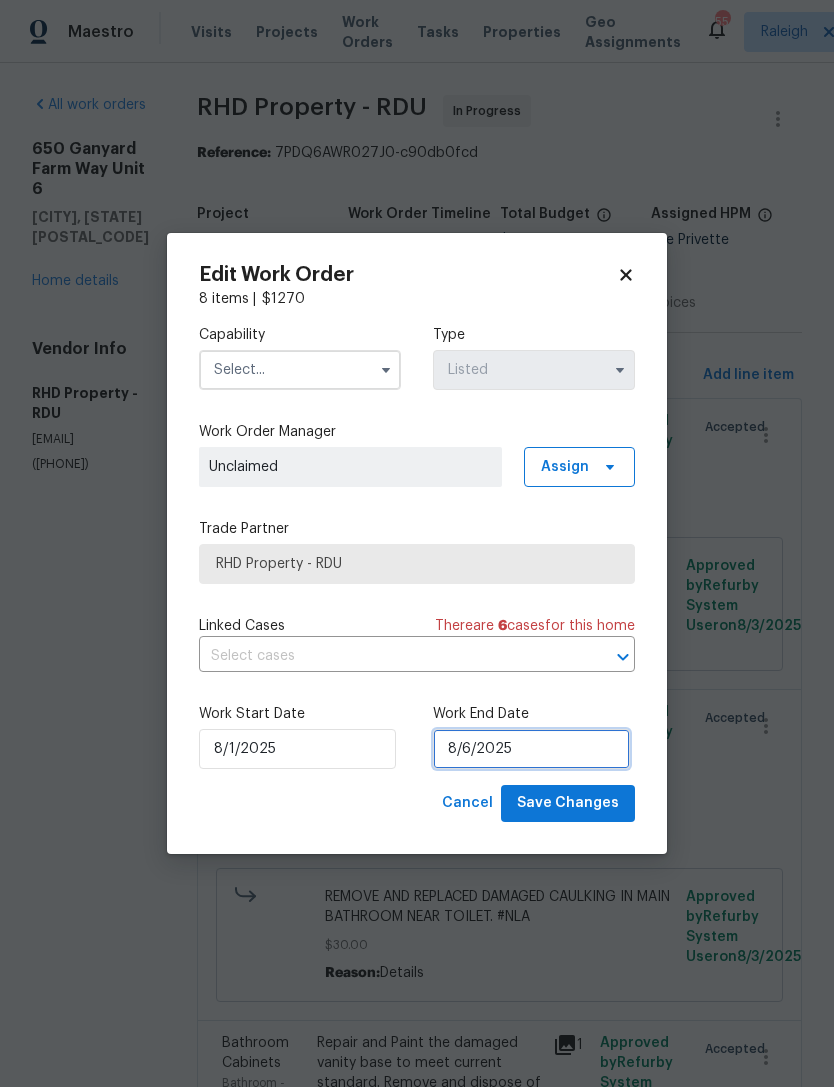 click on "8/6/2025" at bounding box center [531, 749] 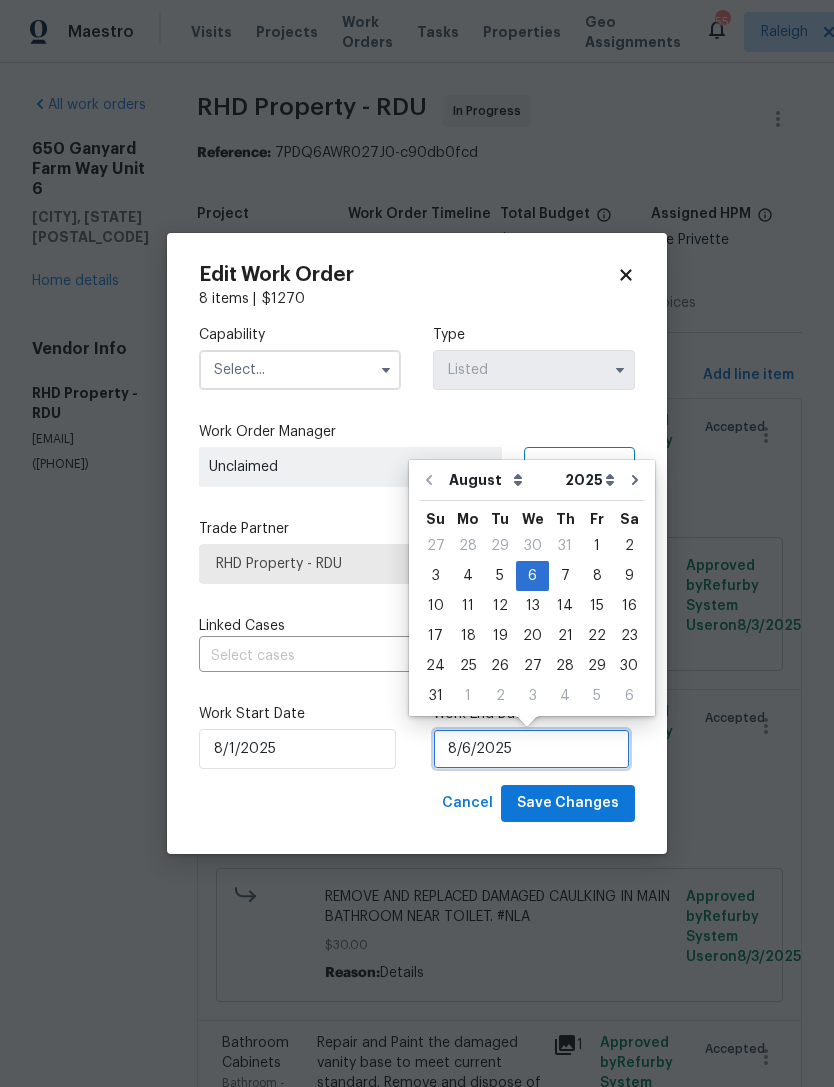 scroll, scrollTop: 37, scrollLeft: 0, axis: vertical 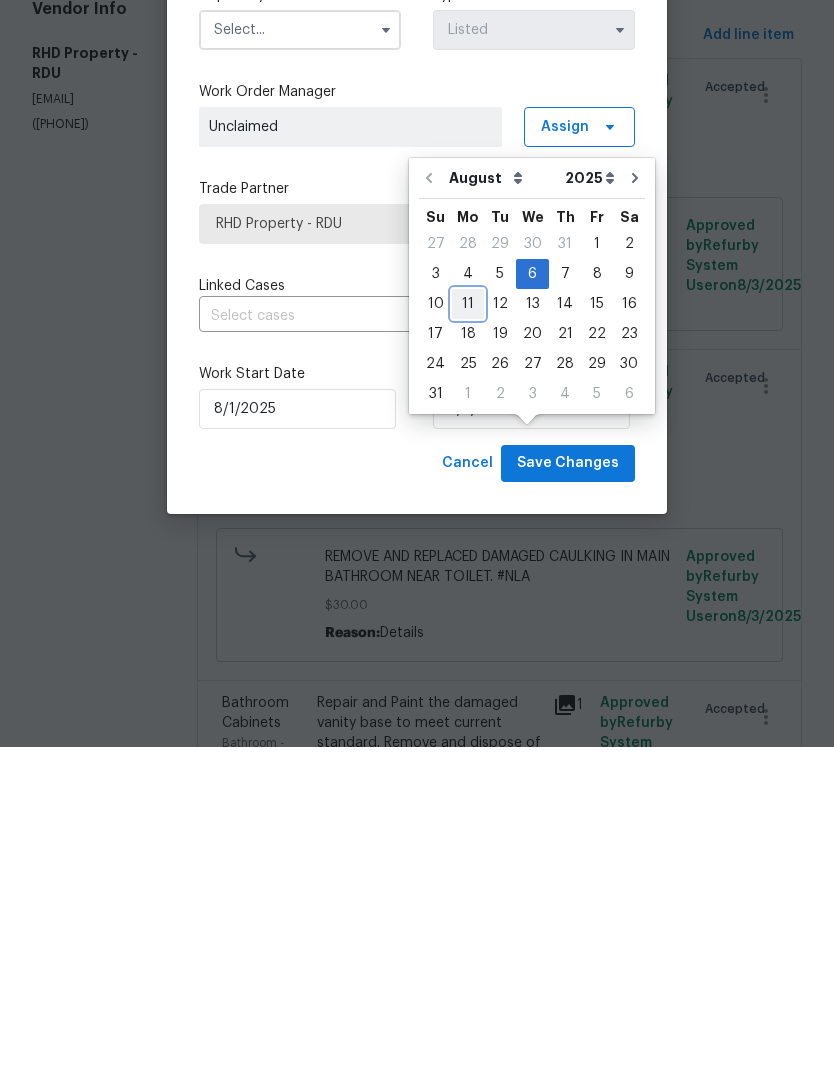 click on "11" at bounding box center (468, 644) 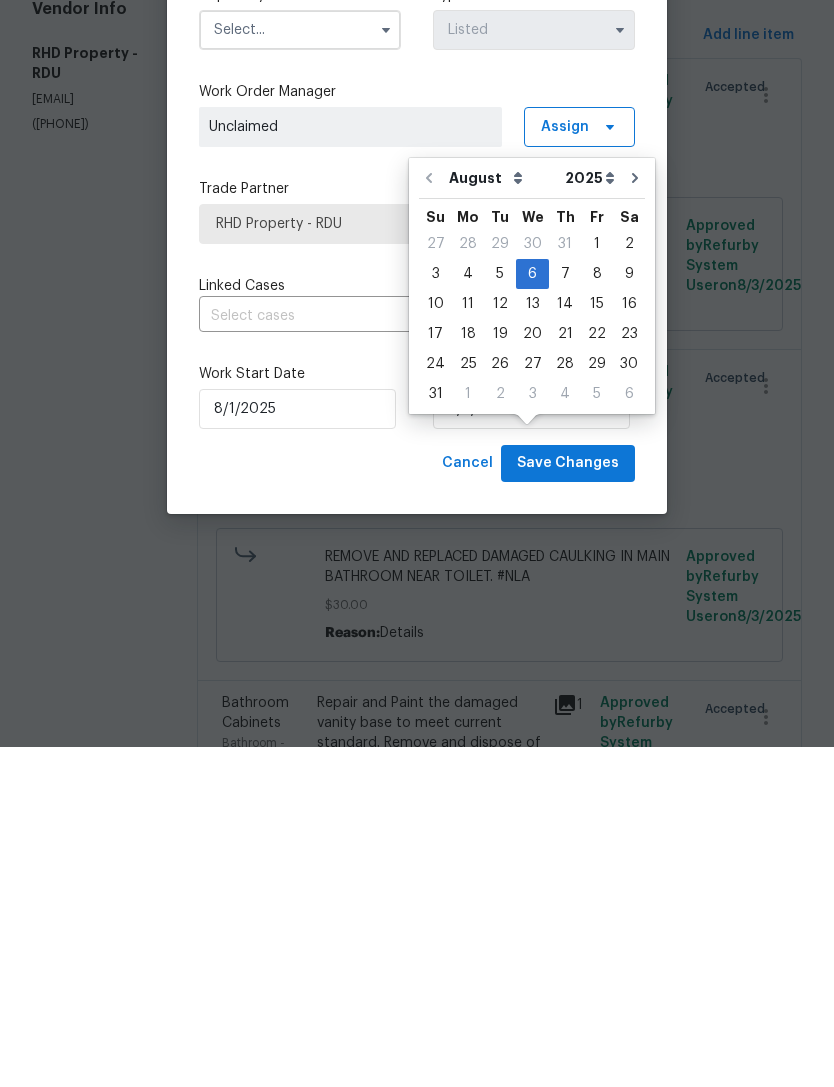 type on "8/11/2025" 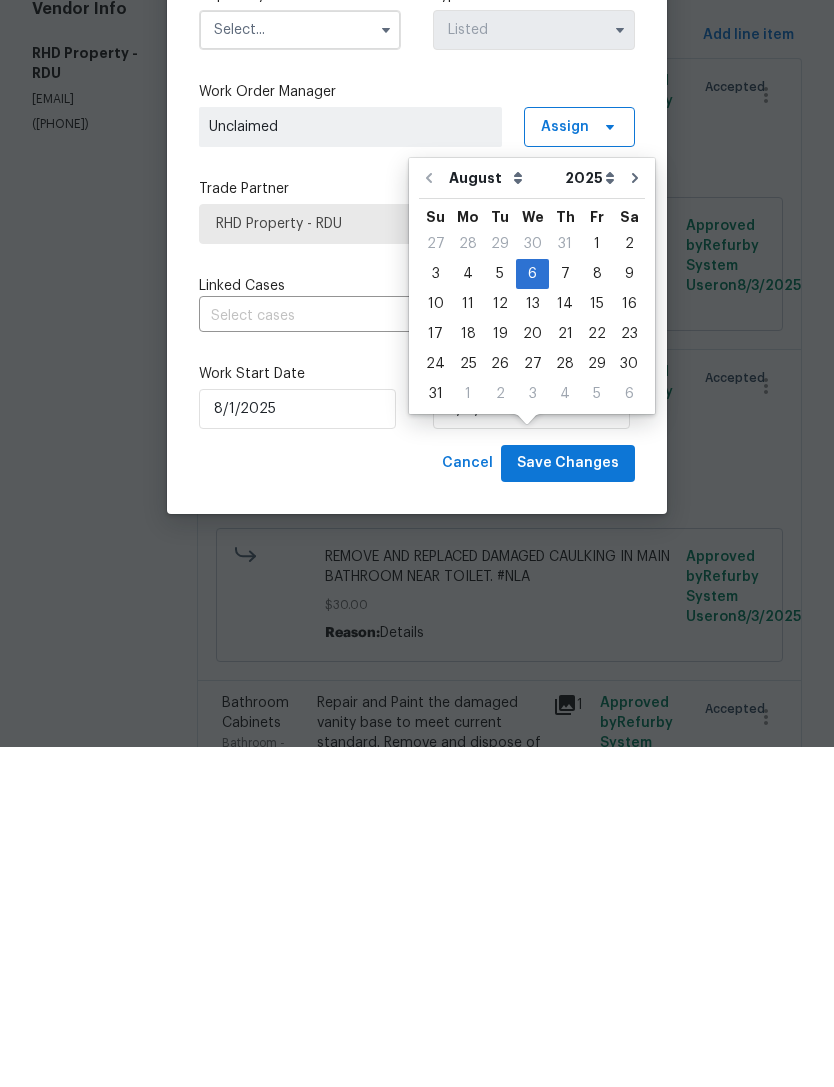 scroll, scrollTop: 64, scrollLeft: 0, axis: vertical 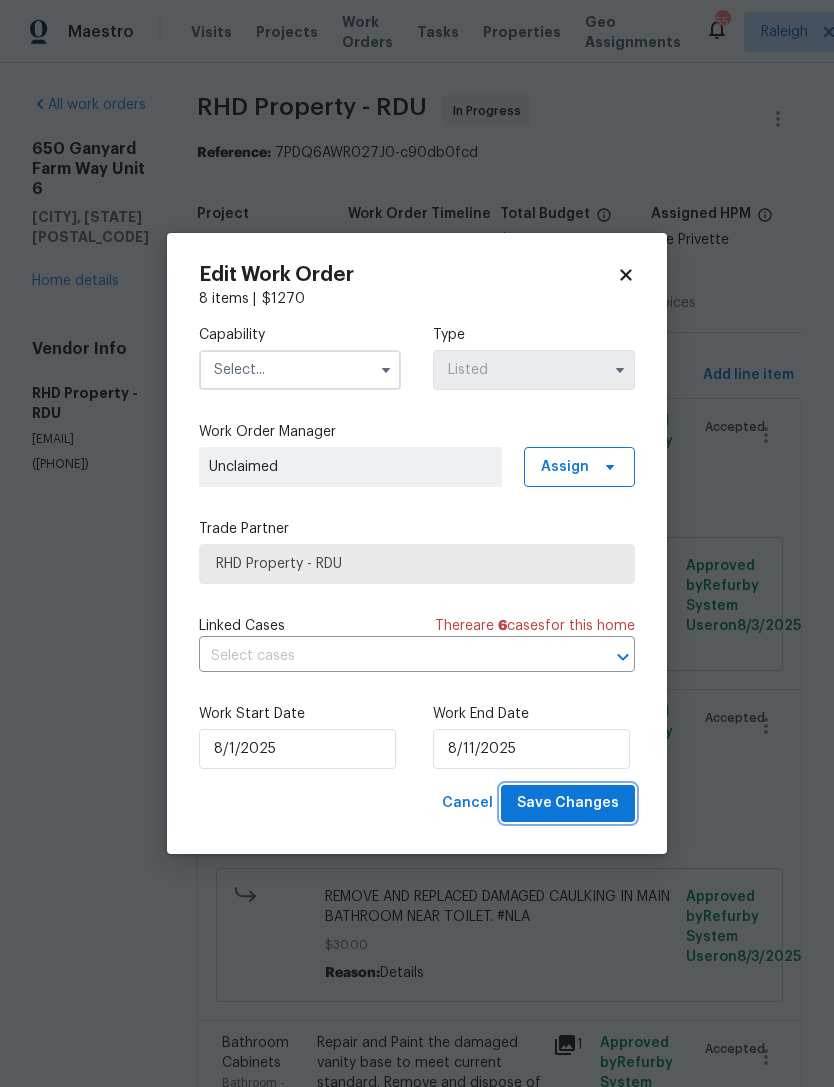 click on "Save Changes" at bounding box center [568, 803] 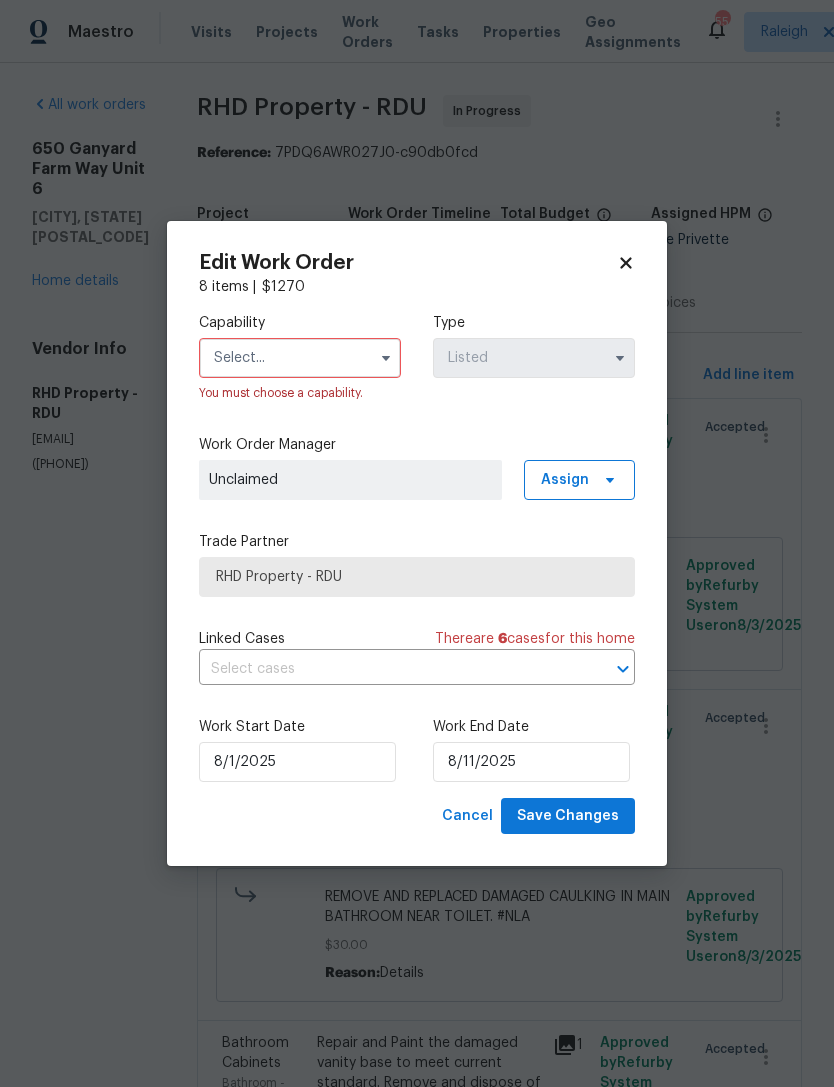 click at bounding box center (300, 358) 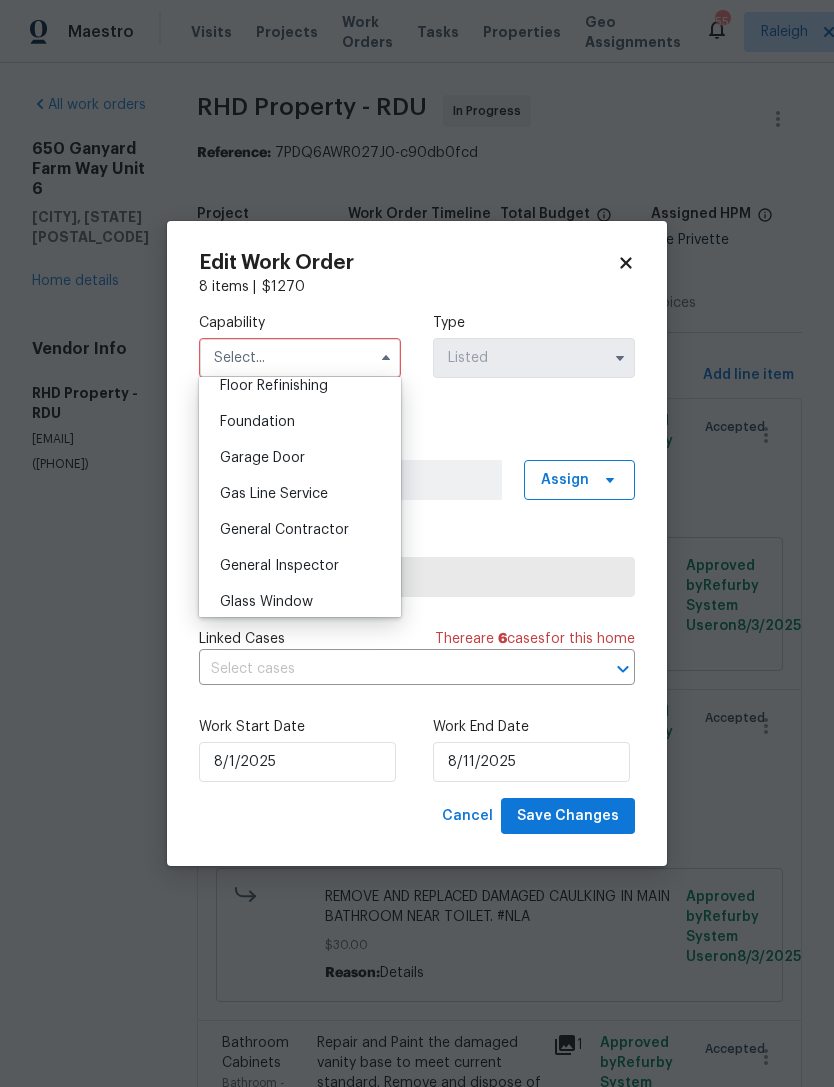 scroll, scrollTop: 841, scrollLeft: 0, axis: vertical 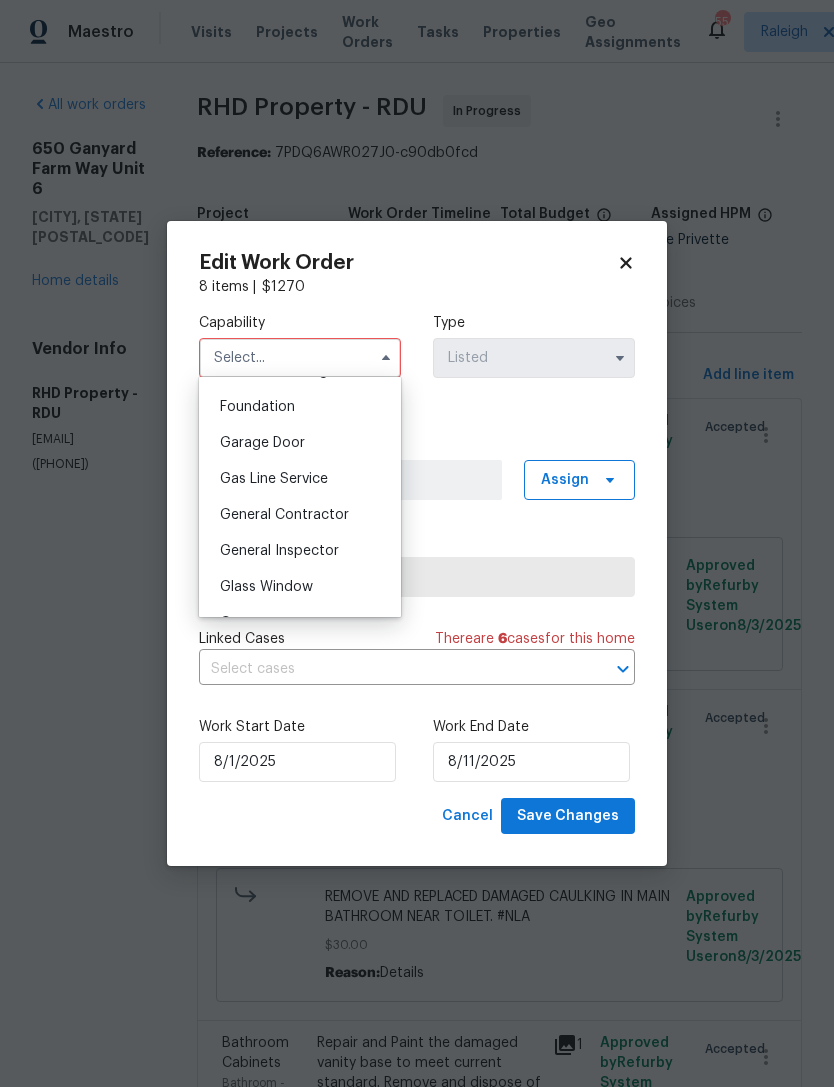click on "General Contractor" at bounding box center [284, 515] 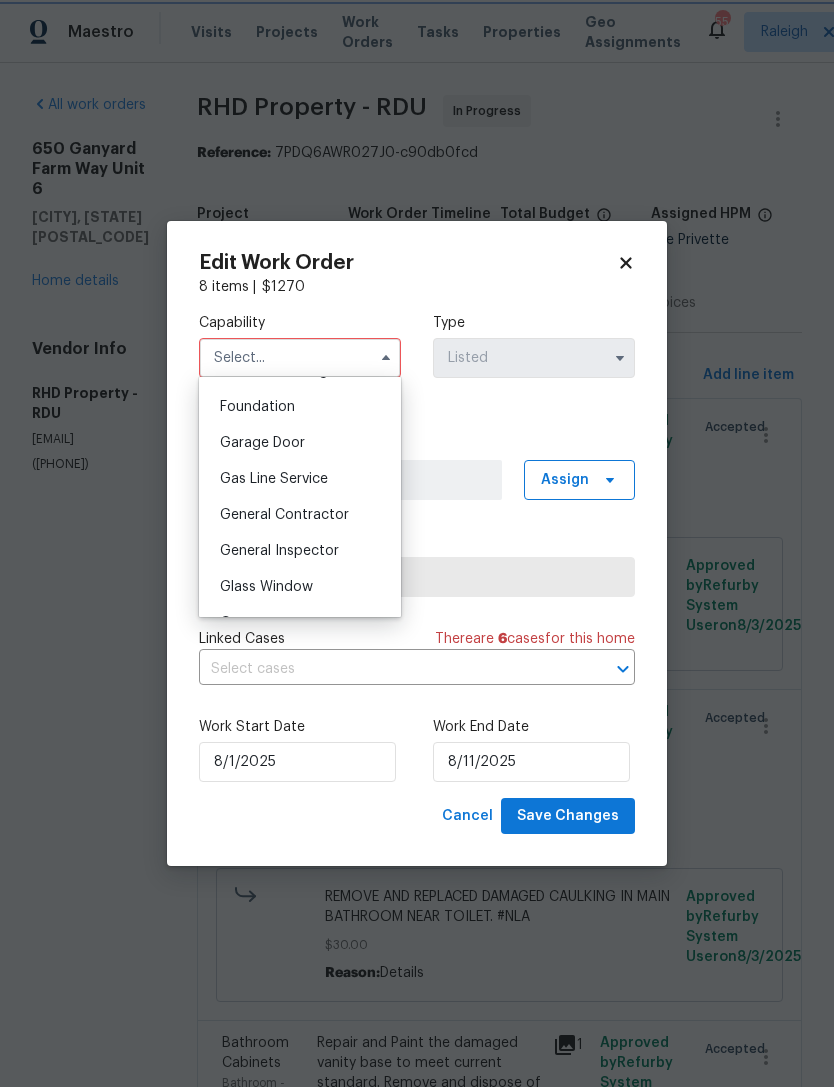 type on "General Contractor" 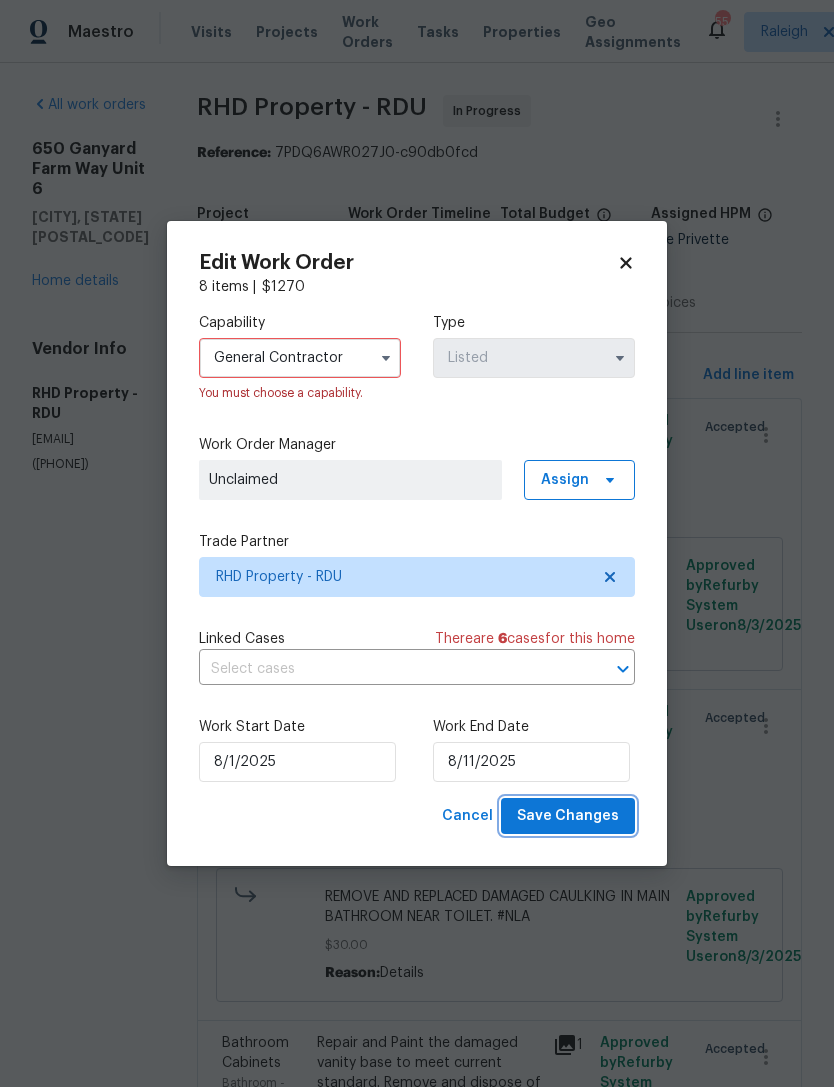 click on "Save Changes" at bounding box center [568, 816] 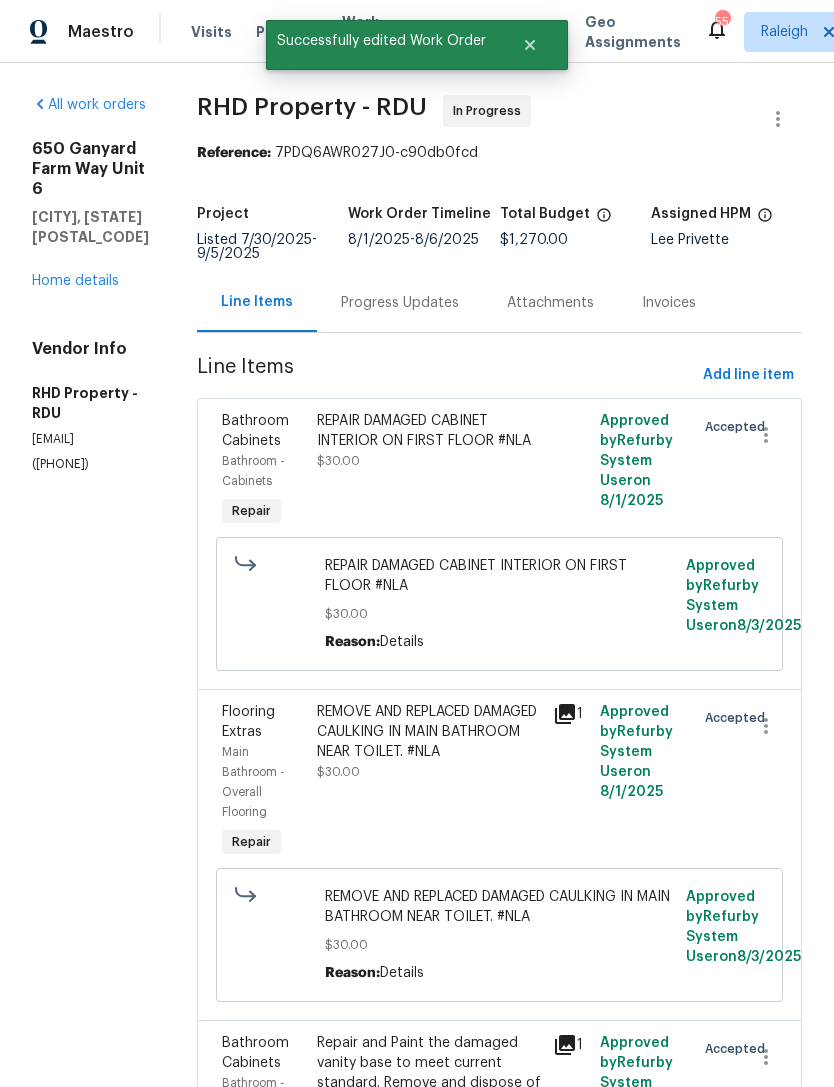 click on "Home details" at bounding box center [75, 281] 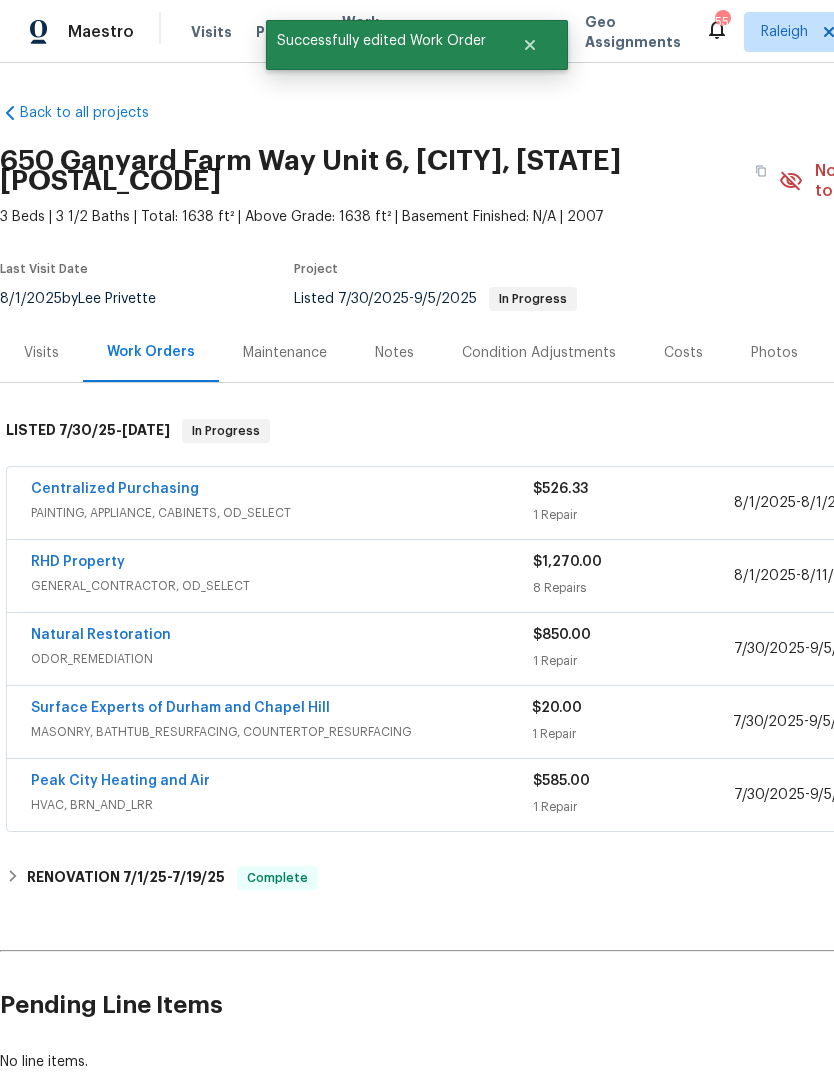 click on "Notes" at bounding box center (394, 353) 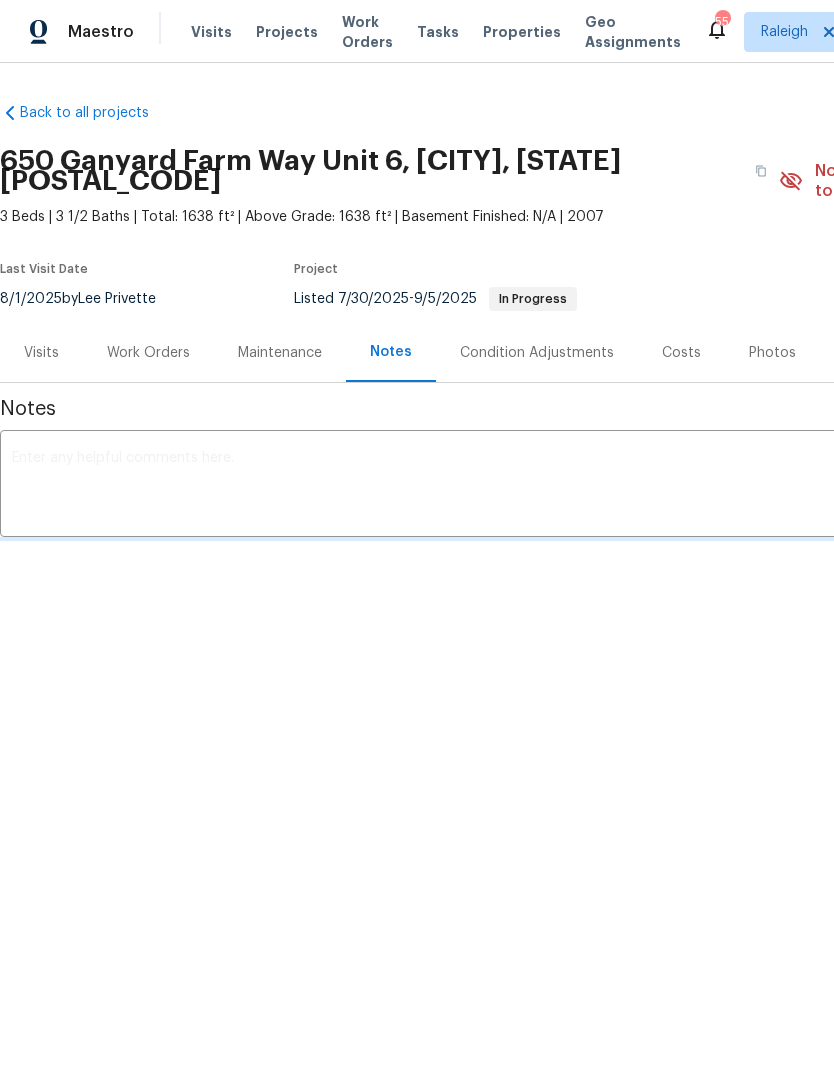 click on "Maestro Visits Projects Work Orders Tasks Properties Geo Assignments 55 Raleigh Lee Privette Back to all projects 650 Ganyard Farm Way Unit 6, [CITY], [STATE] [POSTAL_CODE] 3 Beds | 3 1/2 Baths | Total: 1638 ft² | Above Grade: 1638 ft² | Basement Finished: N/A | 2007 Not seen today Mark Seen Actions Last Visit Date [DATE] by Lee Privette Project Listed [DATE] - [DATE] In Progress Visits Work Orders Maintenance Notes Condition Adjustments Costs Photos Floor Plans Cases Notes x​" at bounding box center [417, 338] 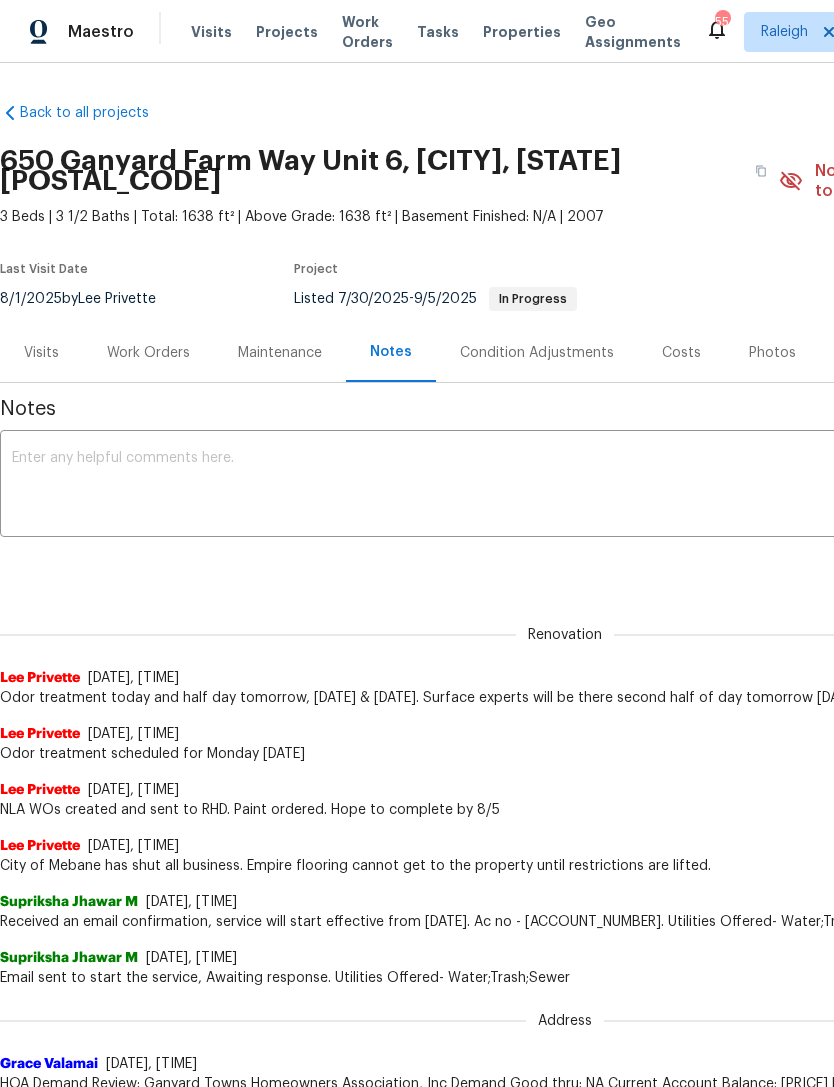 click at bounding box center [565, 486] 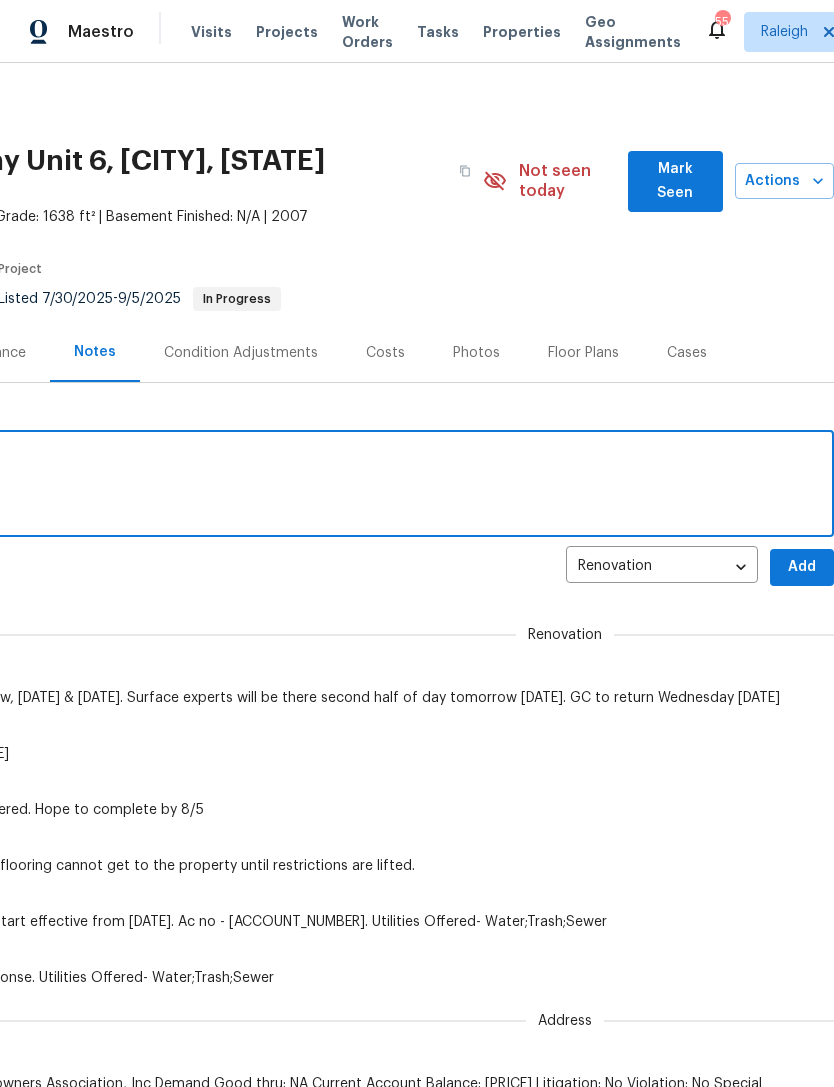 scroll, scrollTop: 0, scrollLeft: 296, axis: horizontal 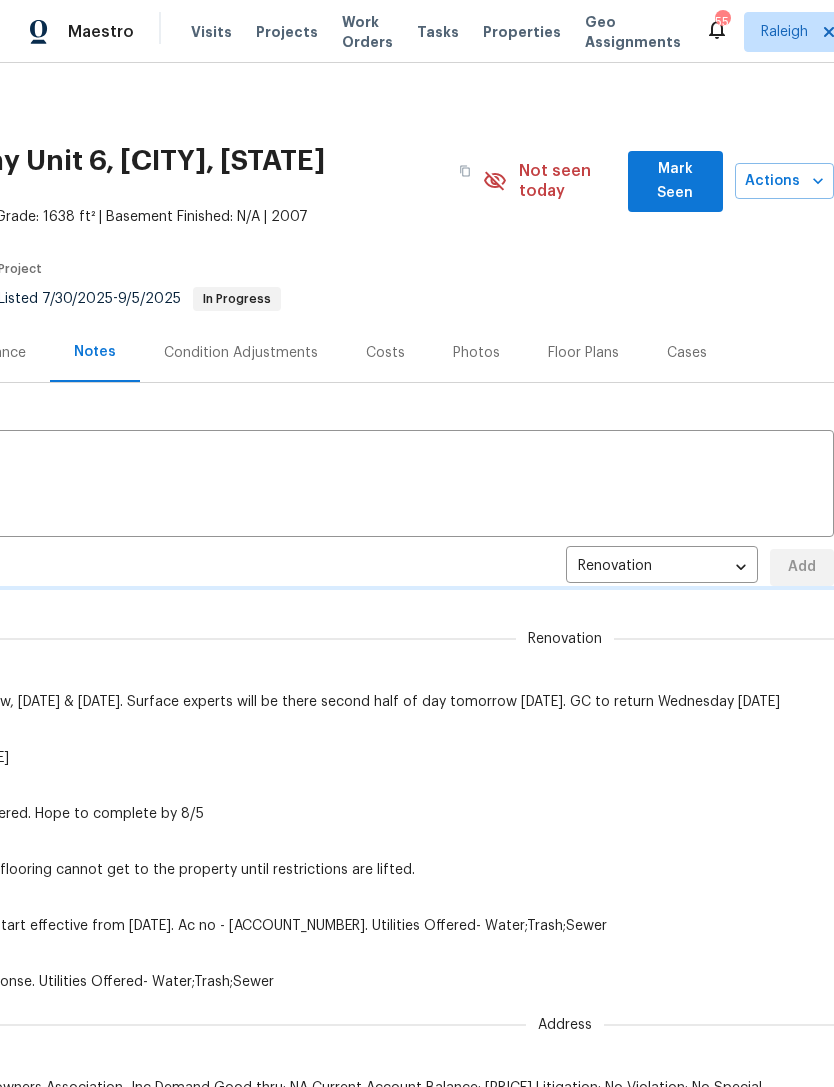 type 